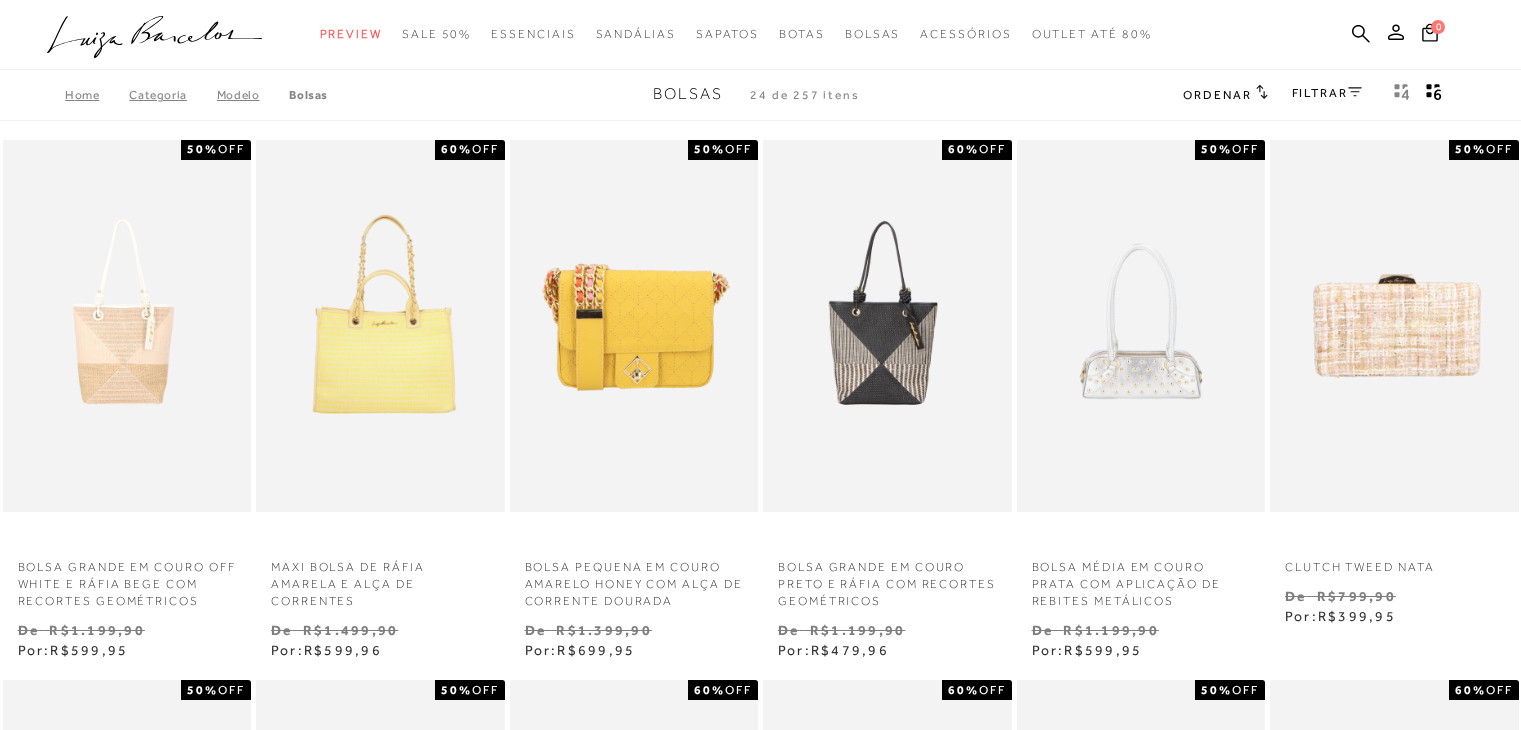 scroll, scrollTop: 0, scrollLeft: 0, axis: both 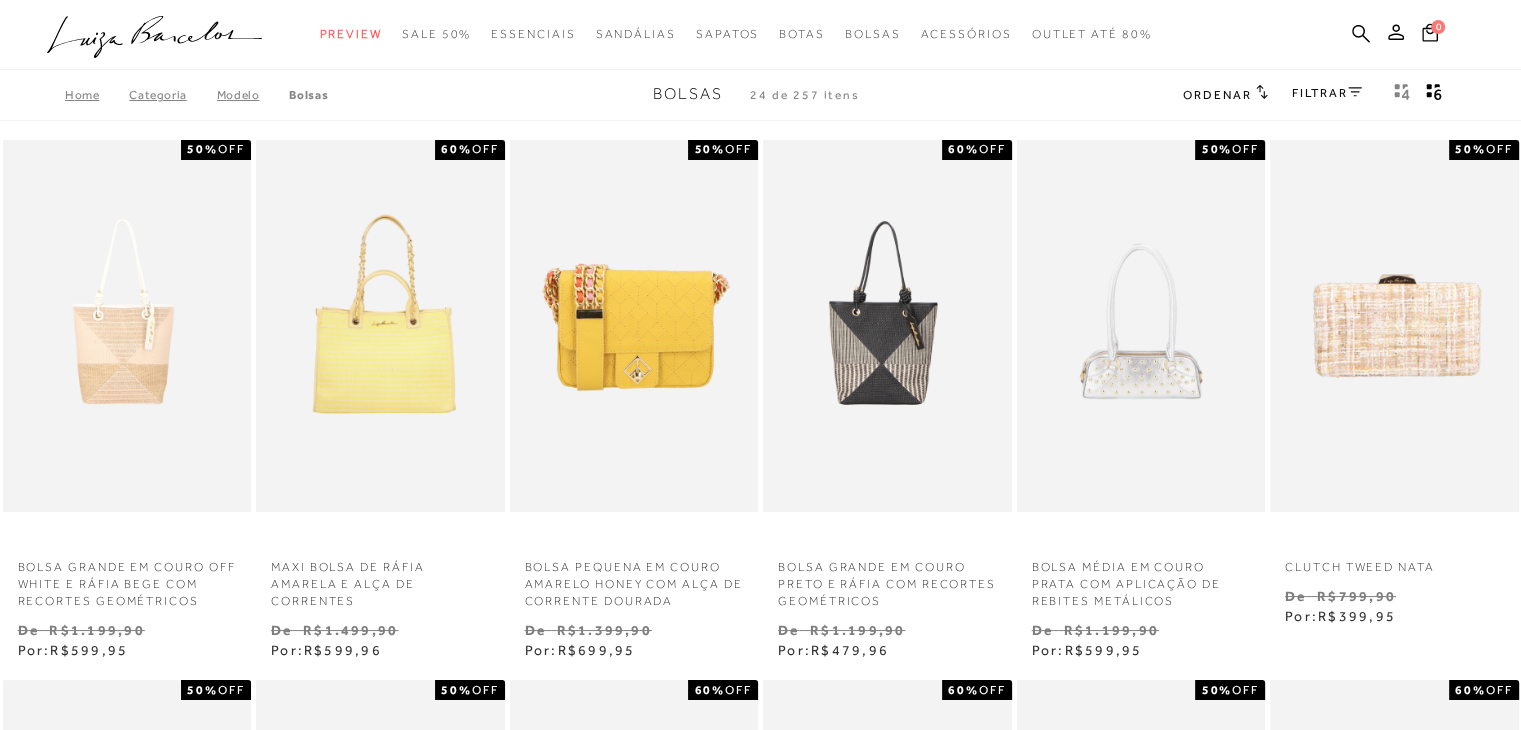 type 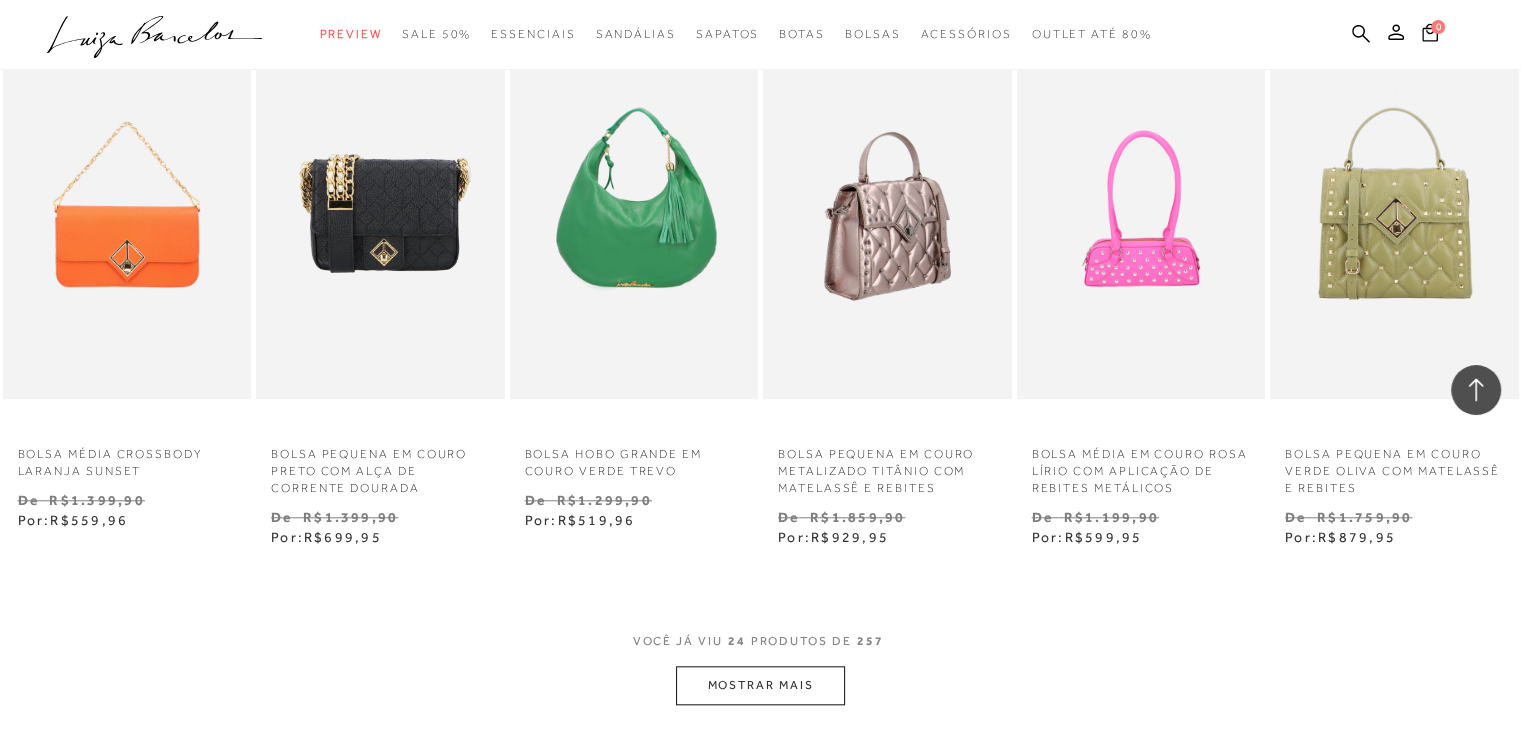 scroll, scrollTop: 1800, scrollLeft: 0, axis: vertical 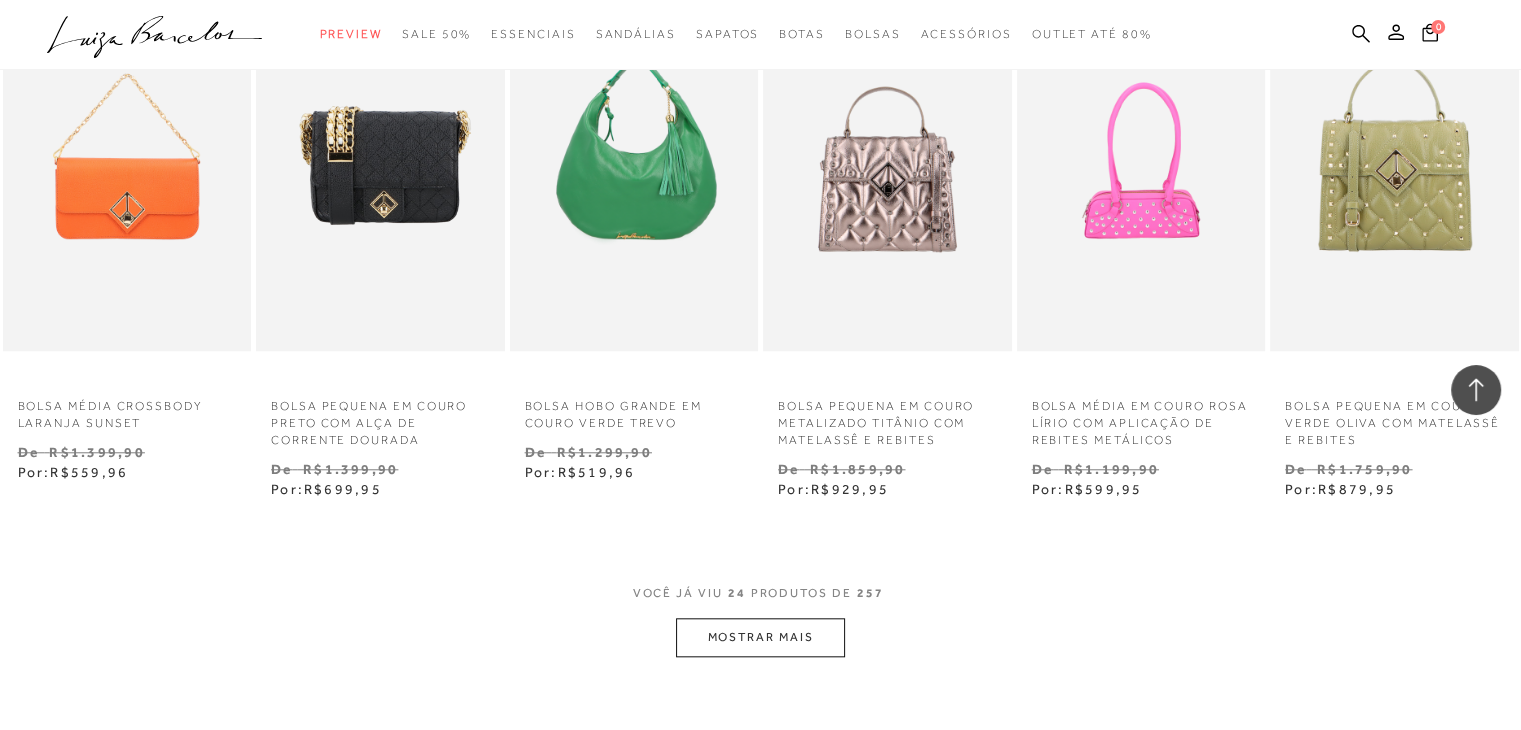 click on "MOSTRAR MAIS" at bounding box center [760, 637] 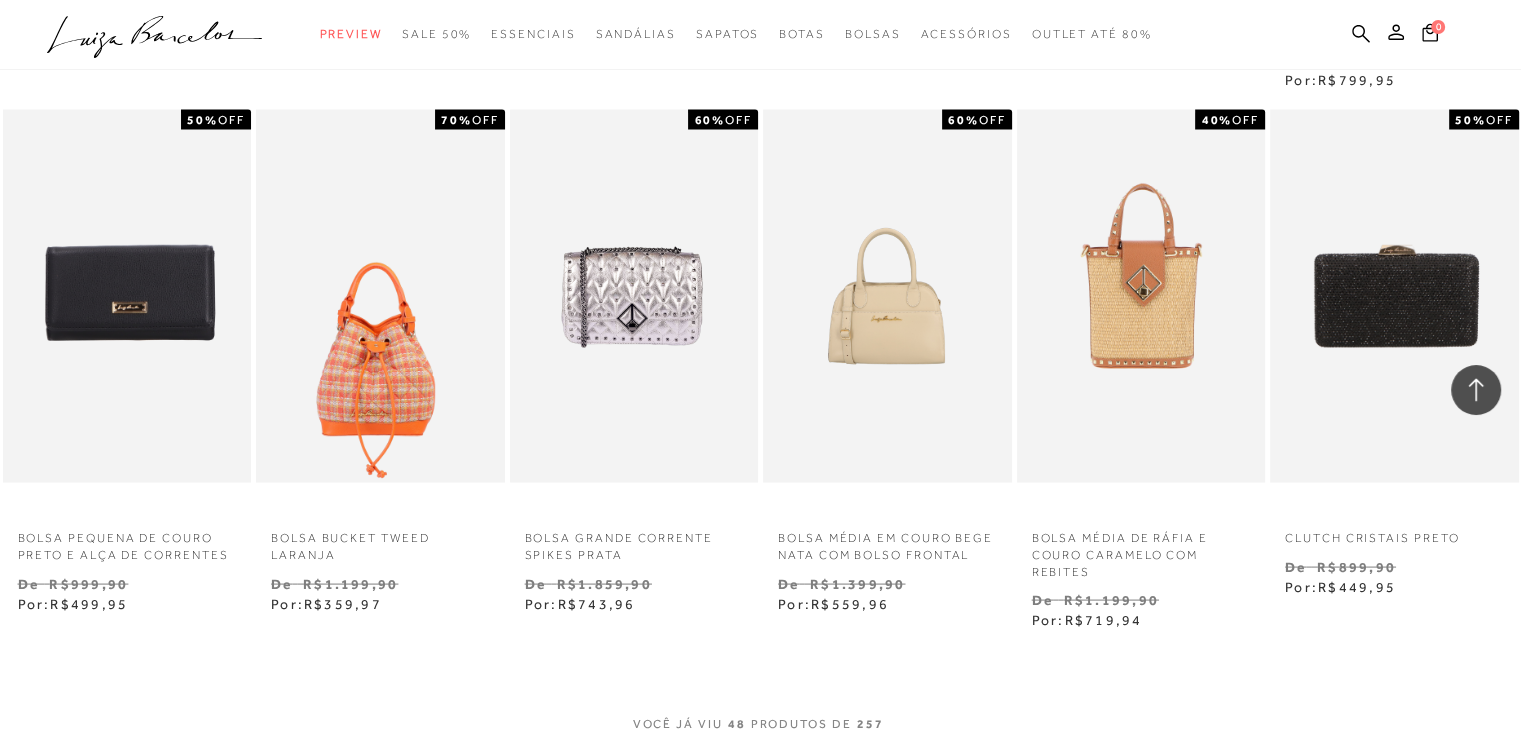 scroll, scrollTop: 3900, scrollLeft: 0, axis: vertical 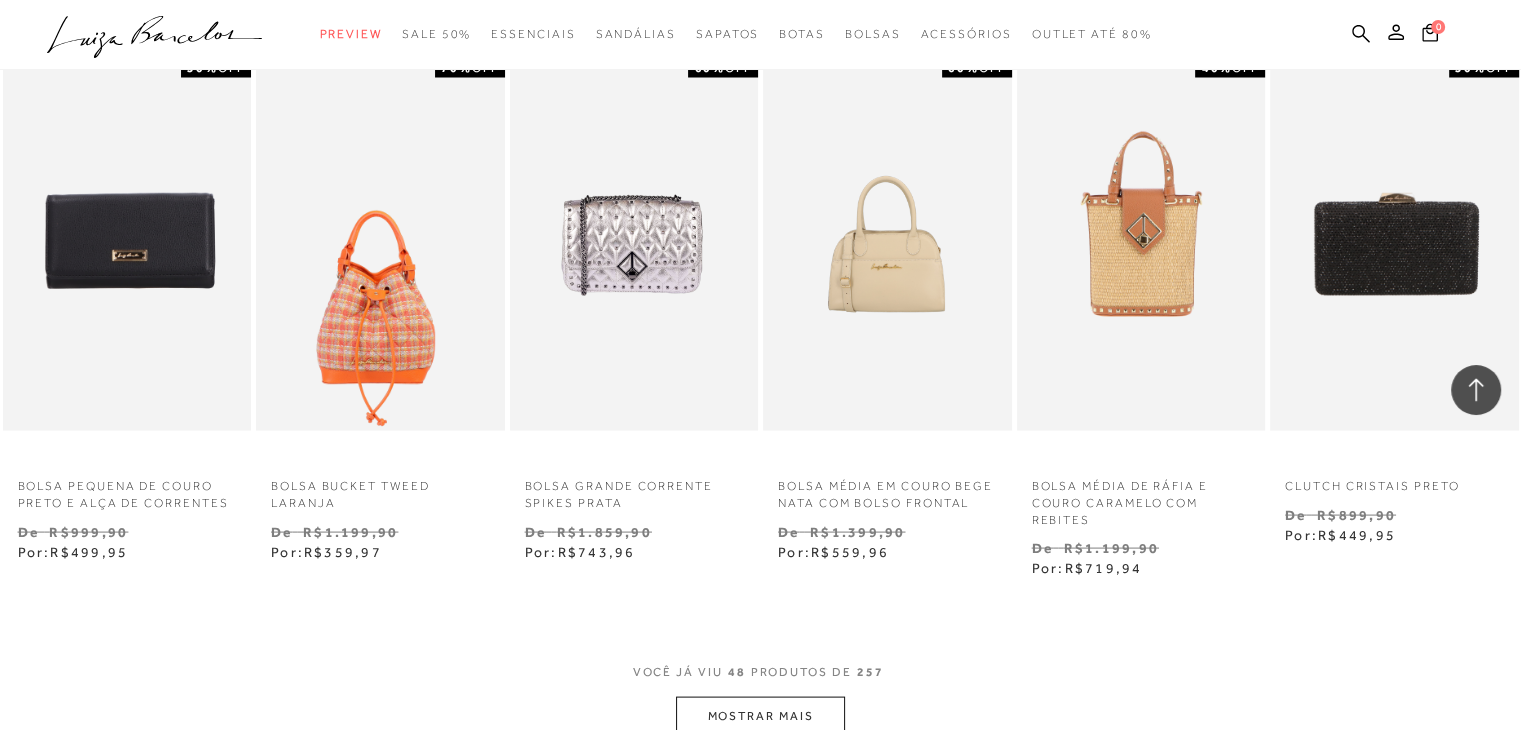 click on "MOSTRAR MAIS" at bounding box center [760, 716] 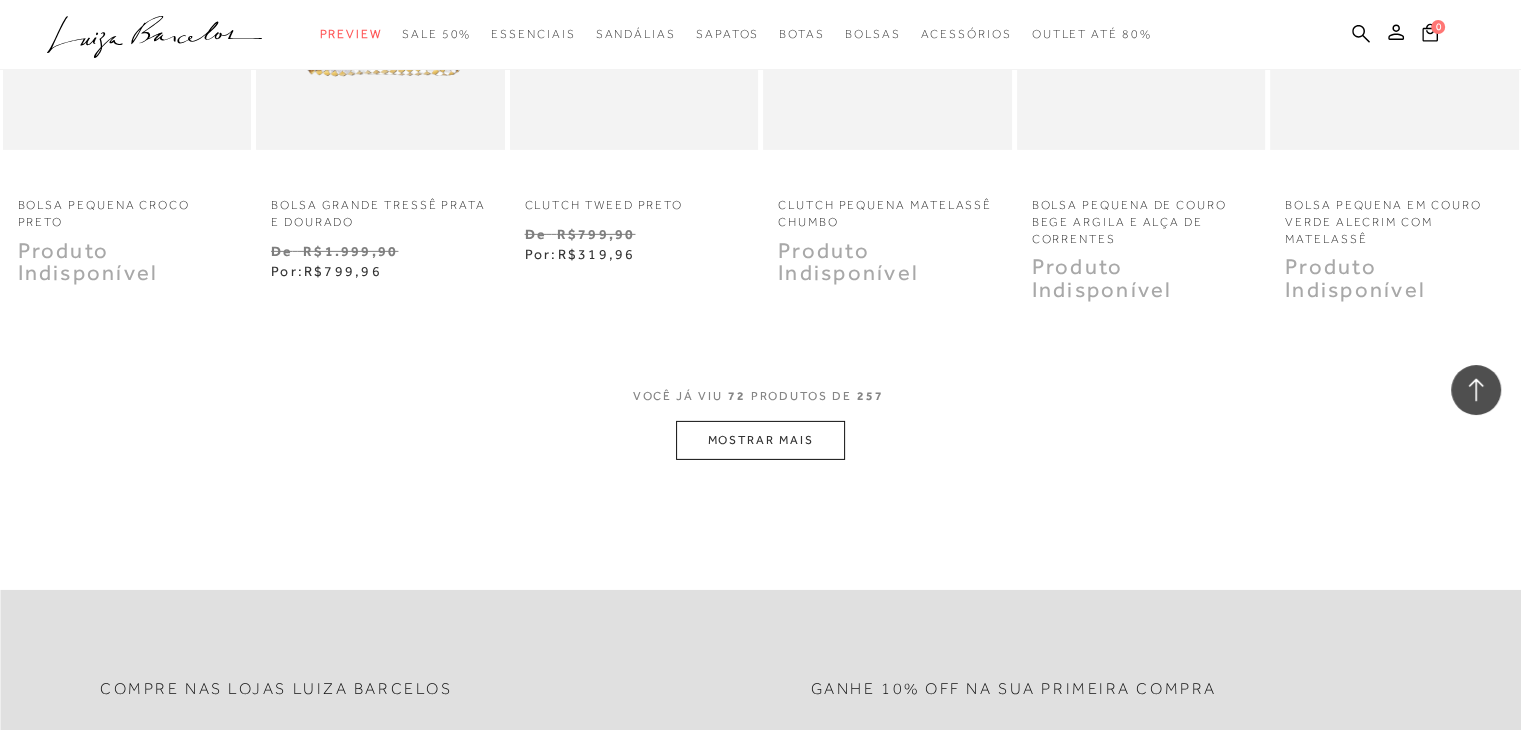 scroll, scrollTop: 6400, scrollLeft: 0, axis: vertical 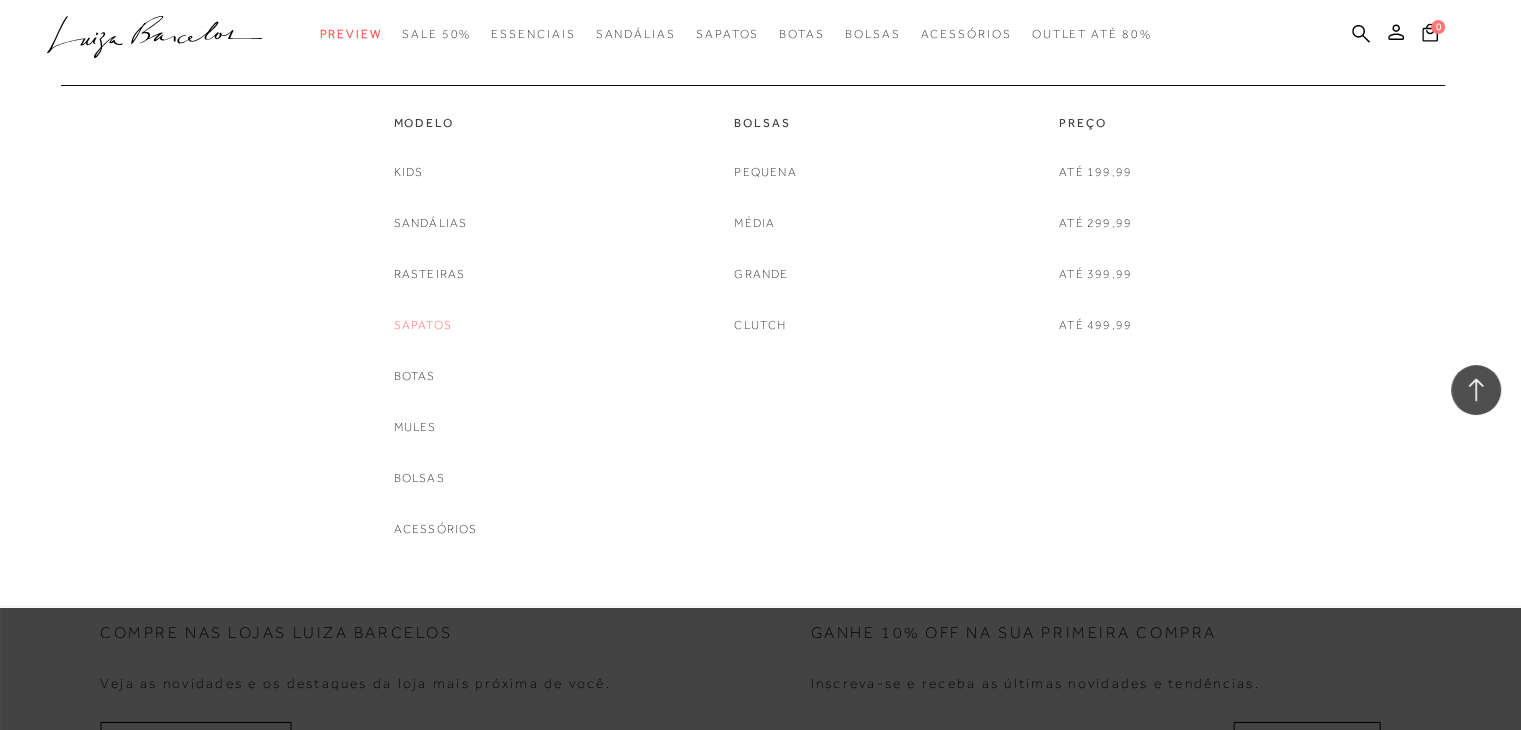 click on "Sapatos" at bounding box center [423, 325] 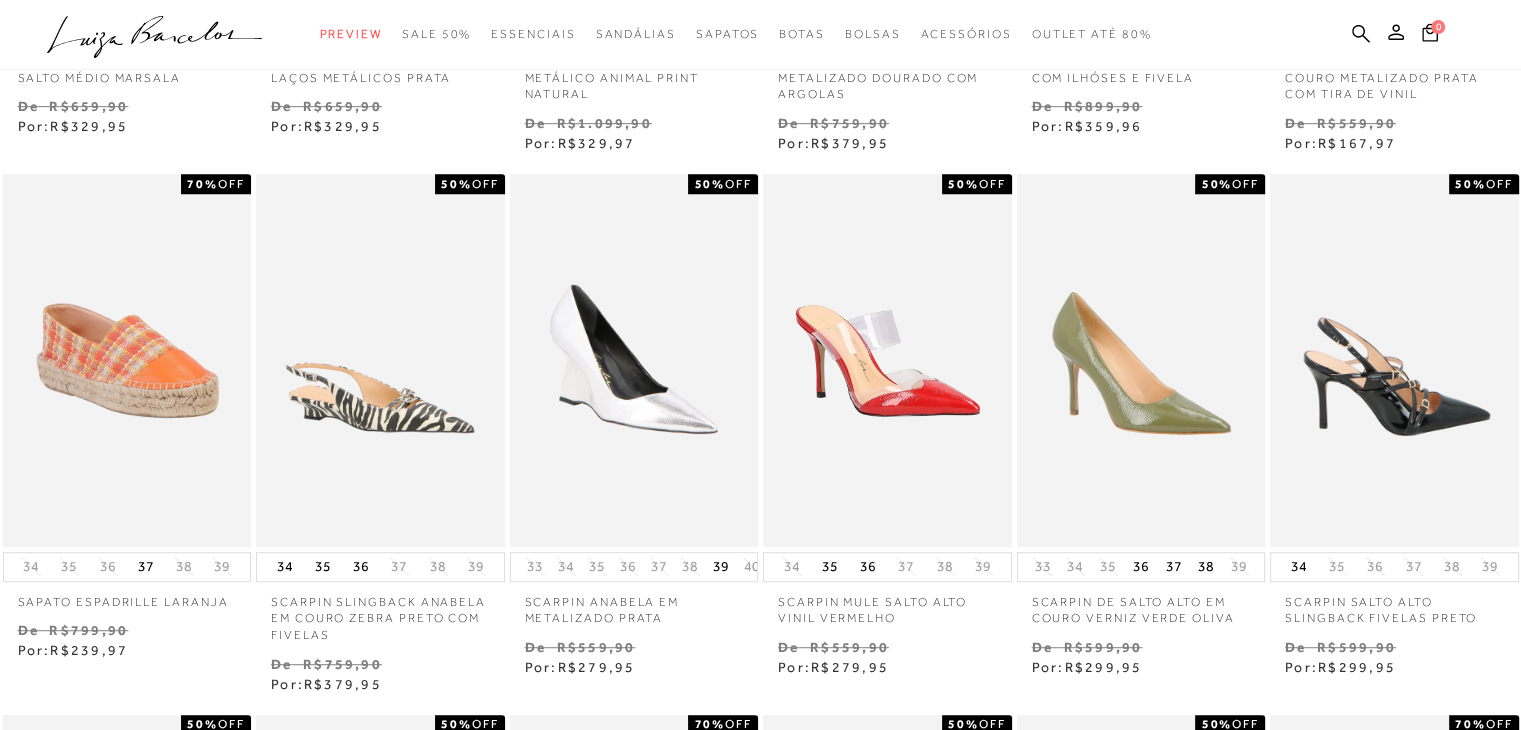 scroll, scrollTop: 1100, scrollLeft: 0, axis: vertical 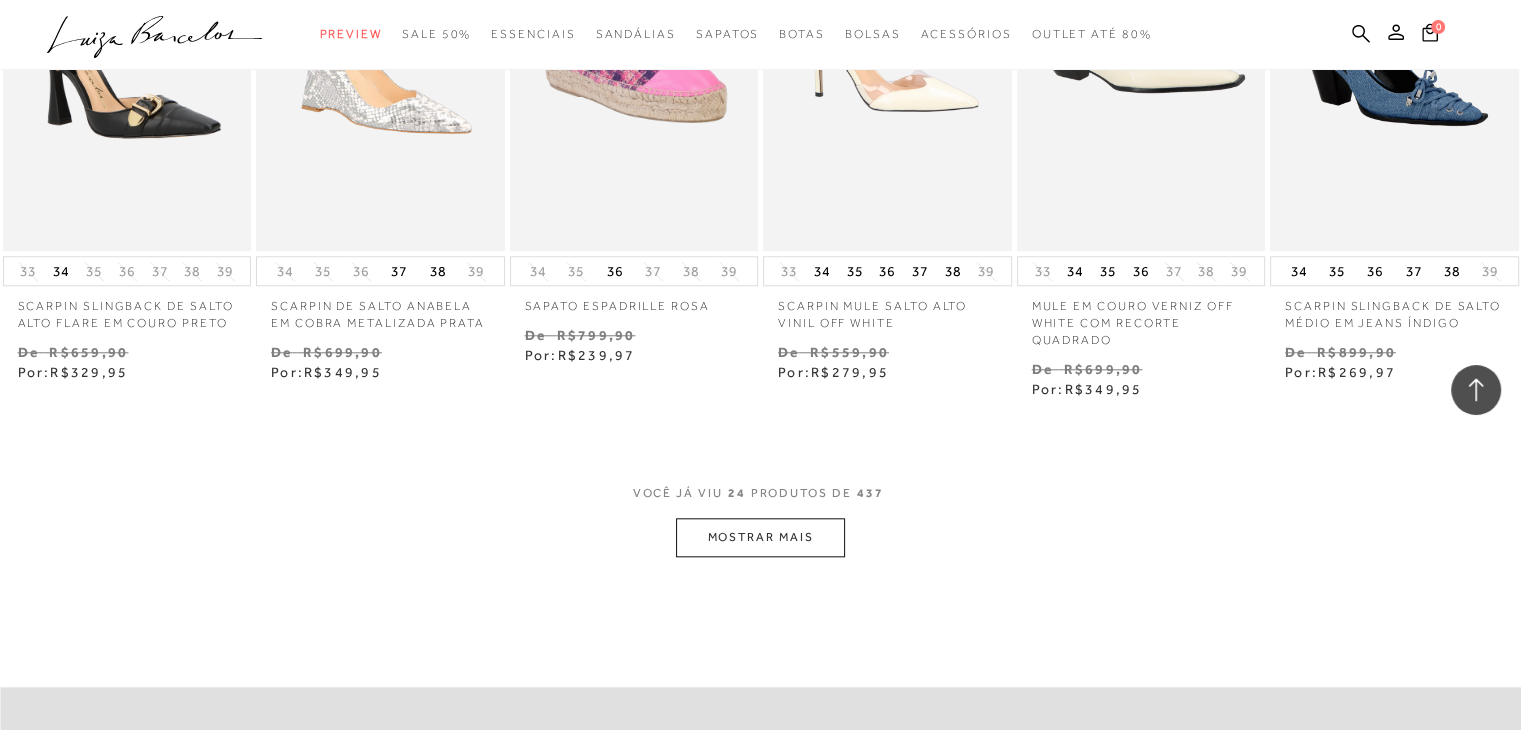 click on "MOSTRAR MAIS" at bounding box center (760, 537) 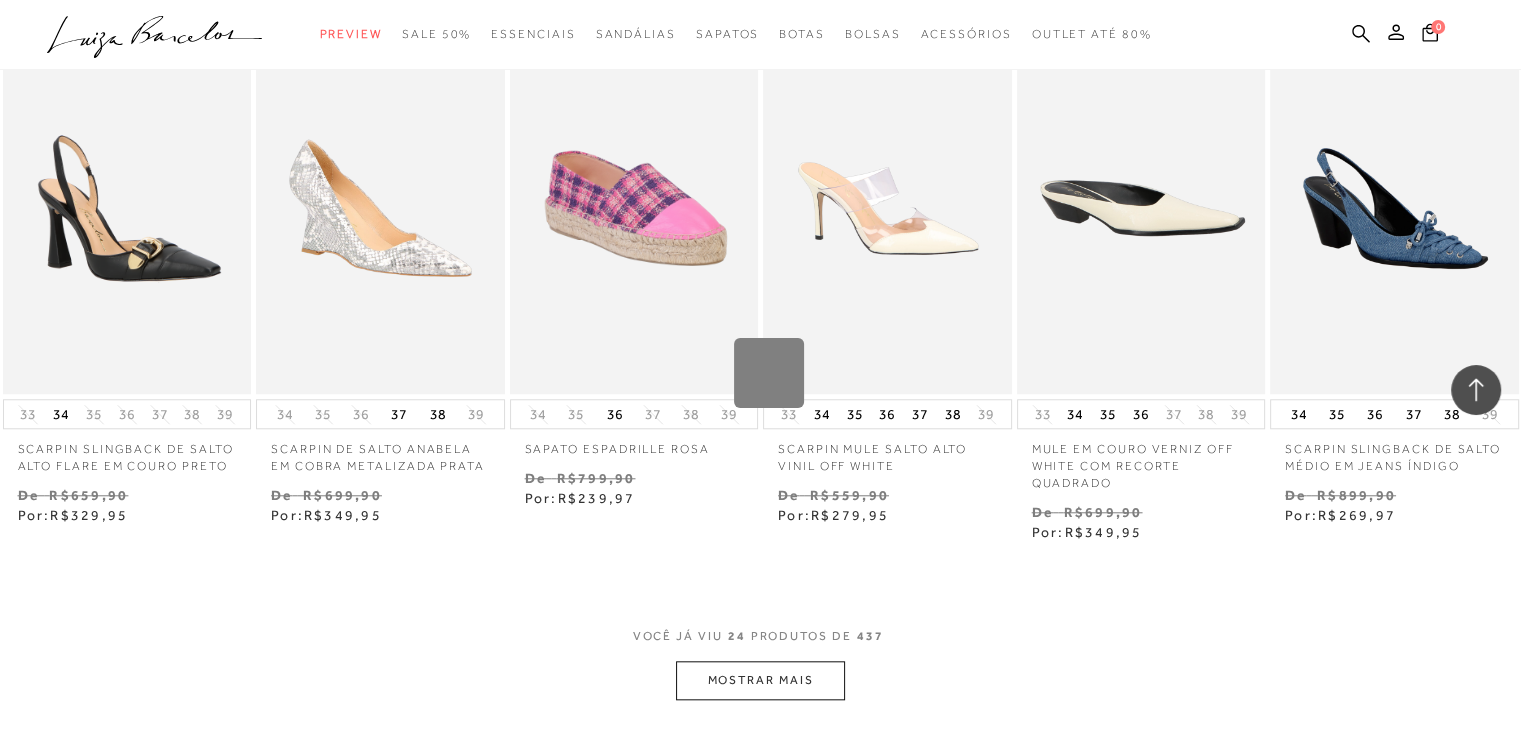 scroll, scrollTop: 1600, scrollLeft: 0, axis: vertical 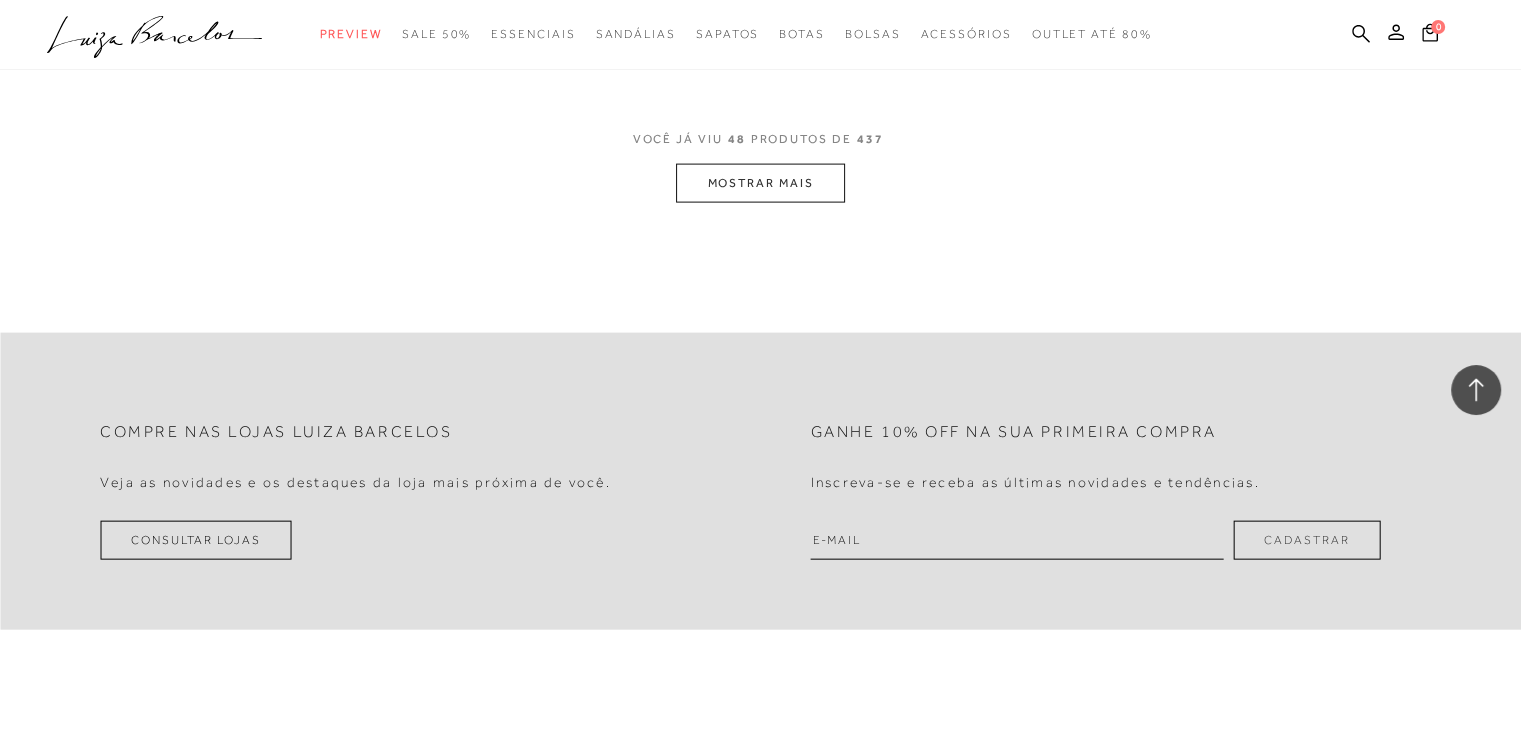 click on "MOSTRAR MAIS" at bounding box center (760, 183) 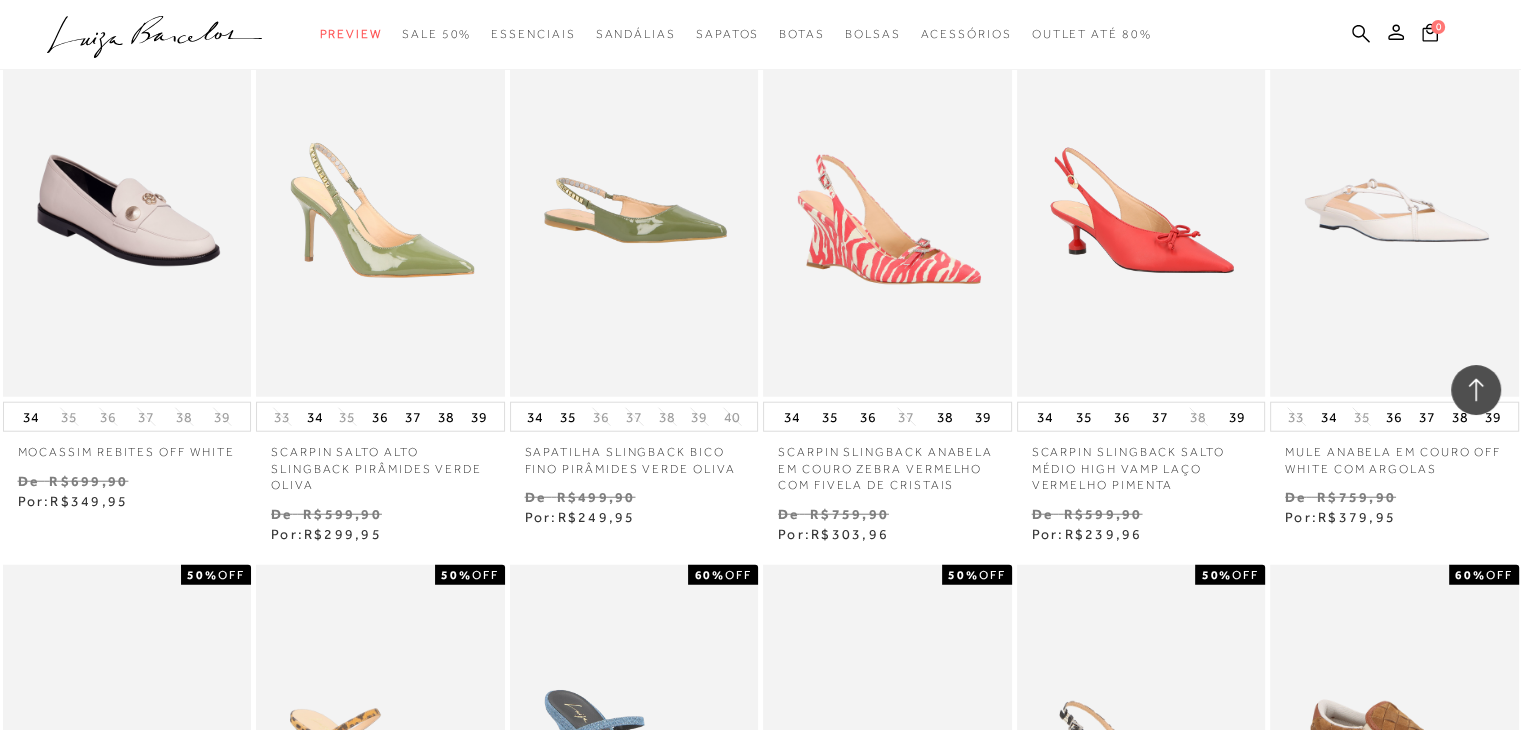 scroll, scrollTop: 5000, scrollLeft: 0, axis: vertical 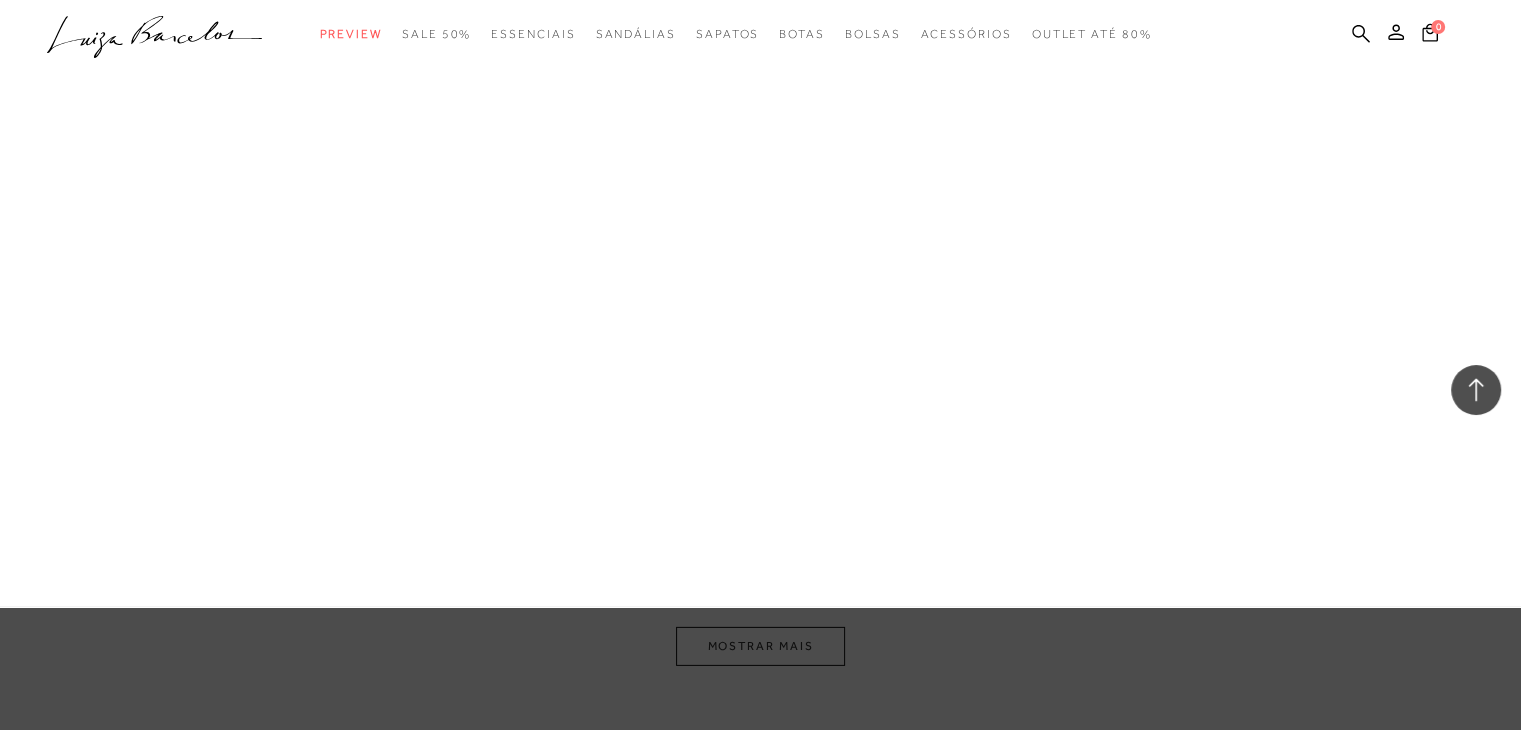 click on "Sandálias" at bounding box center [0, 0] 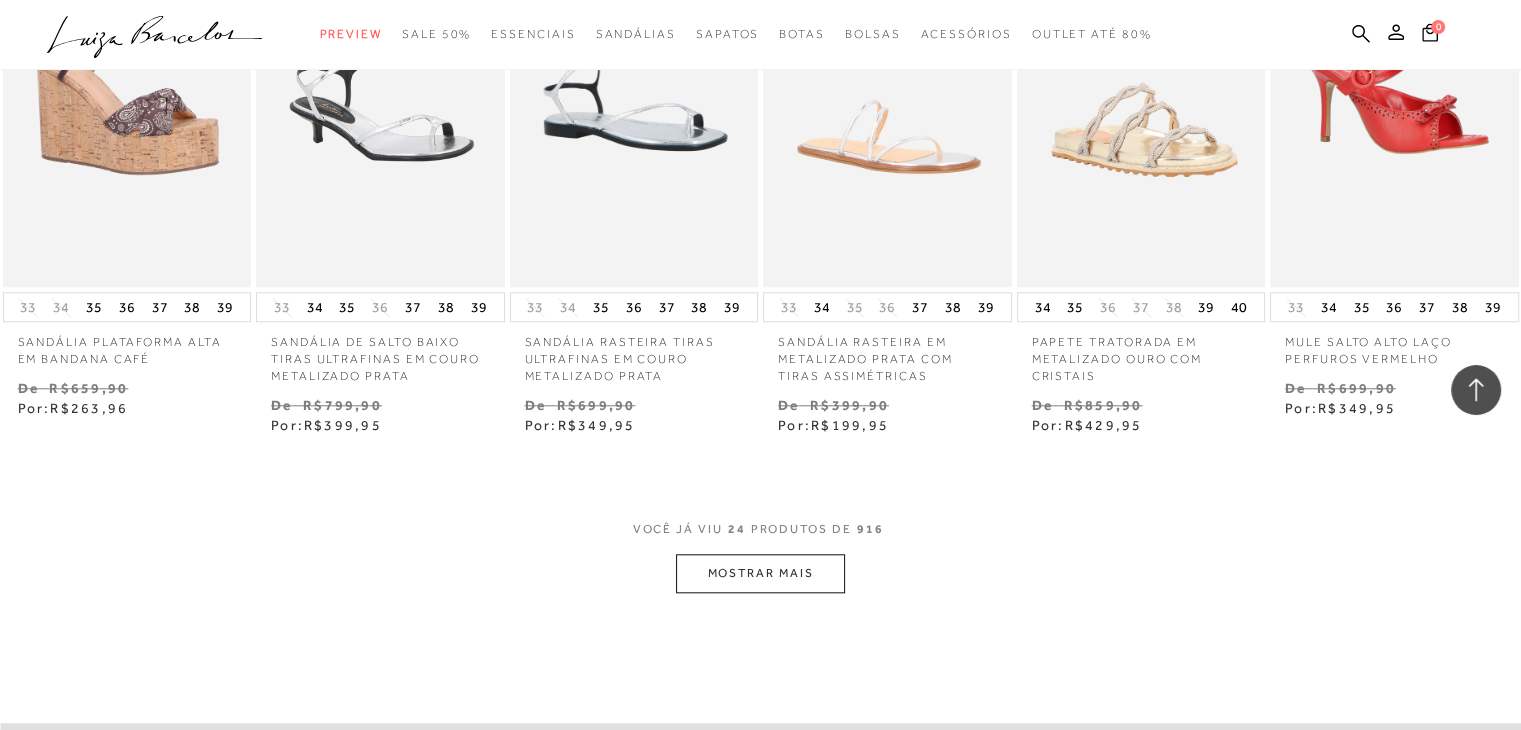 scroll, scrollTop: 1900, scrollLeft: 0, axis: vertical 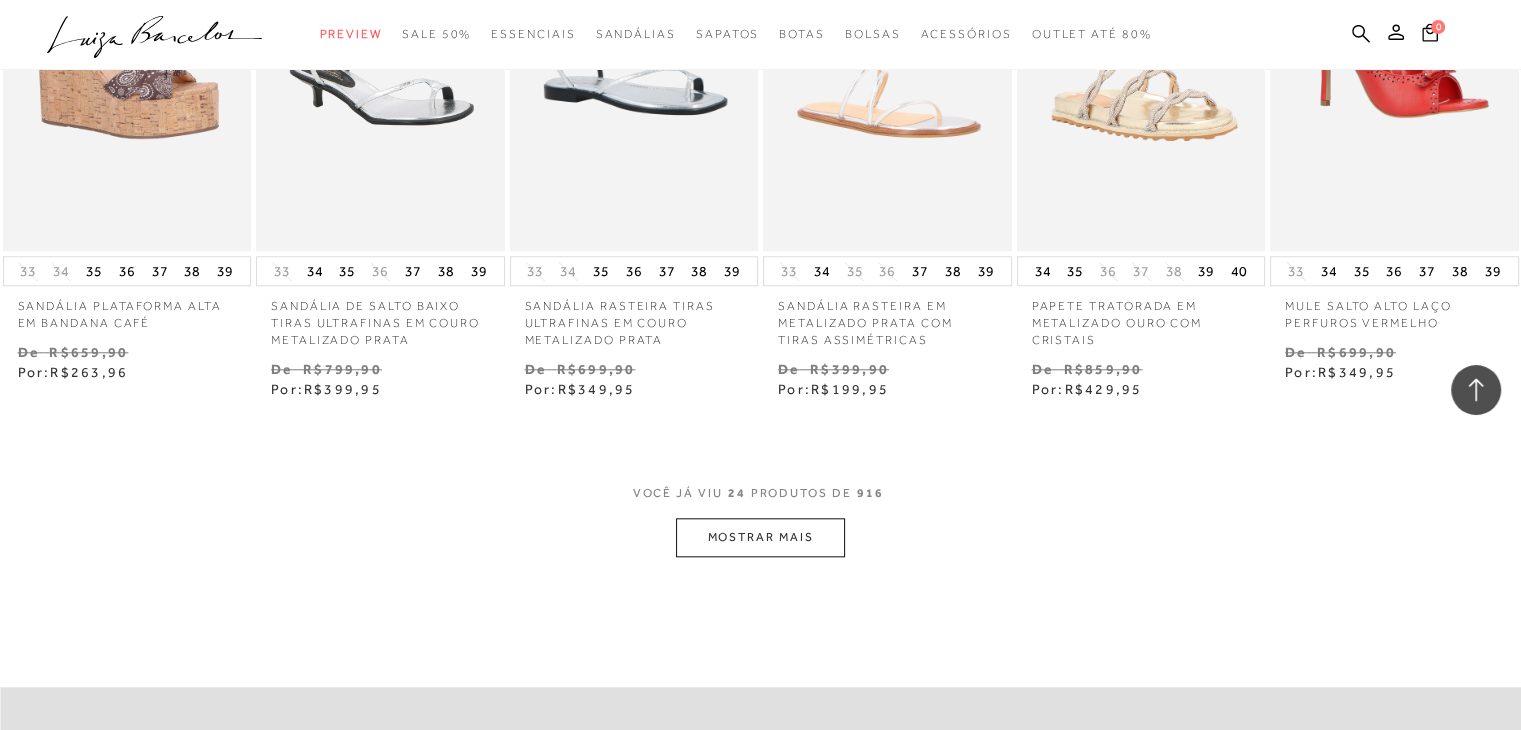 click on "MOSTRAR MAIS" at bounding box center [760, 537] 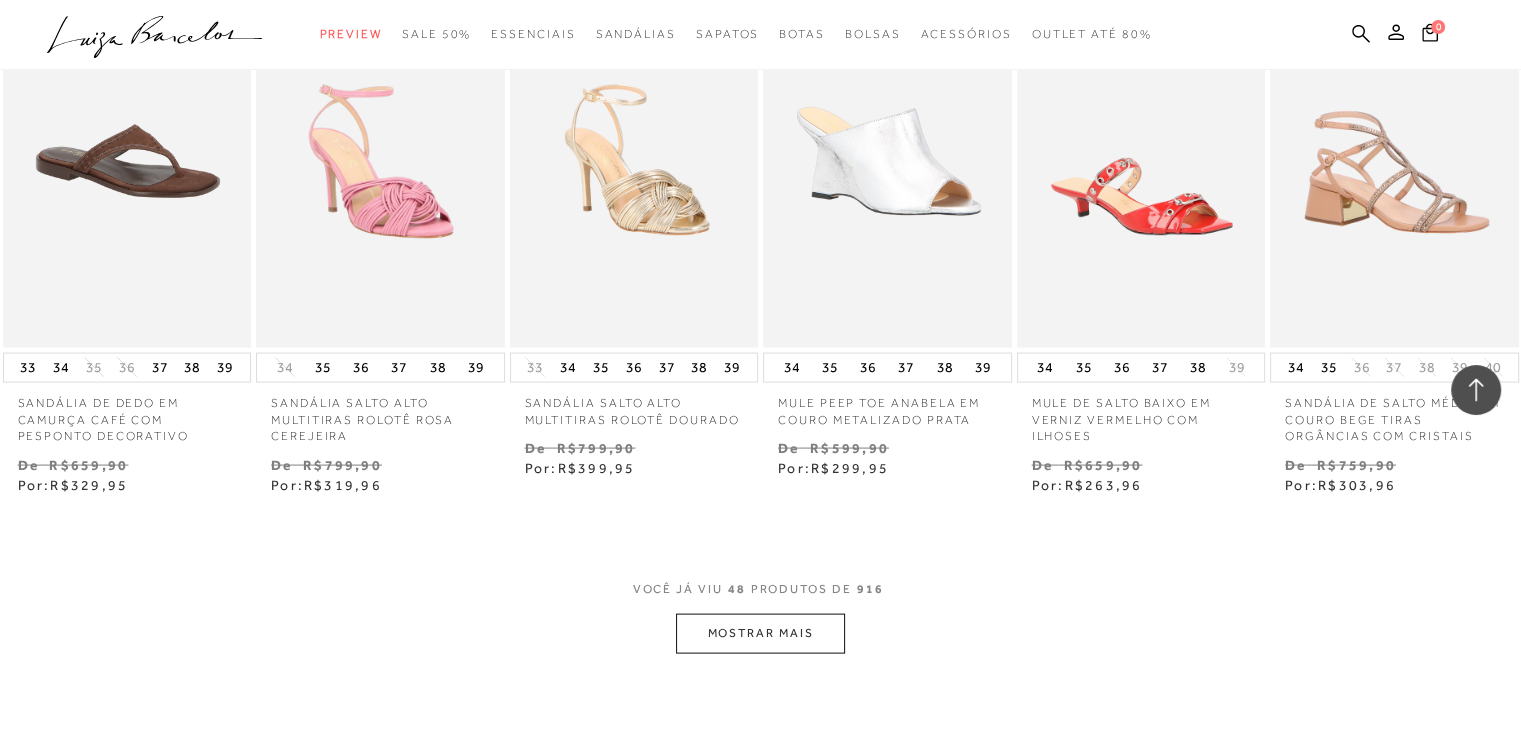 scroll, scrollTop: 4300, scrollLeft: 0, axis: vertical 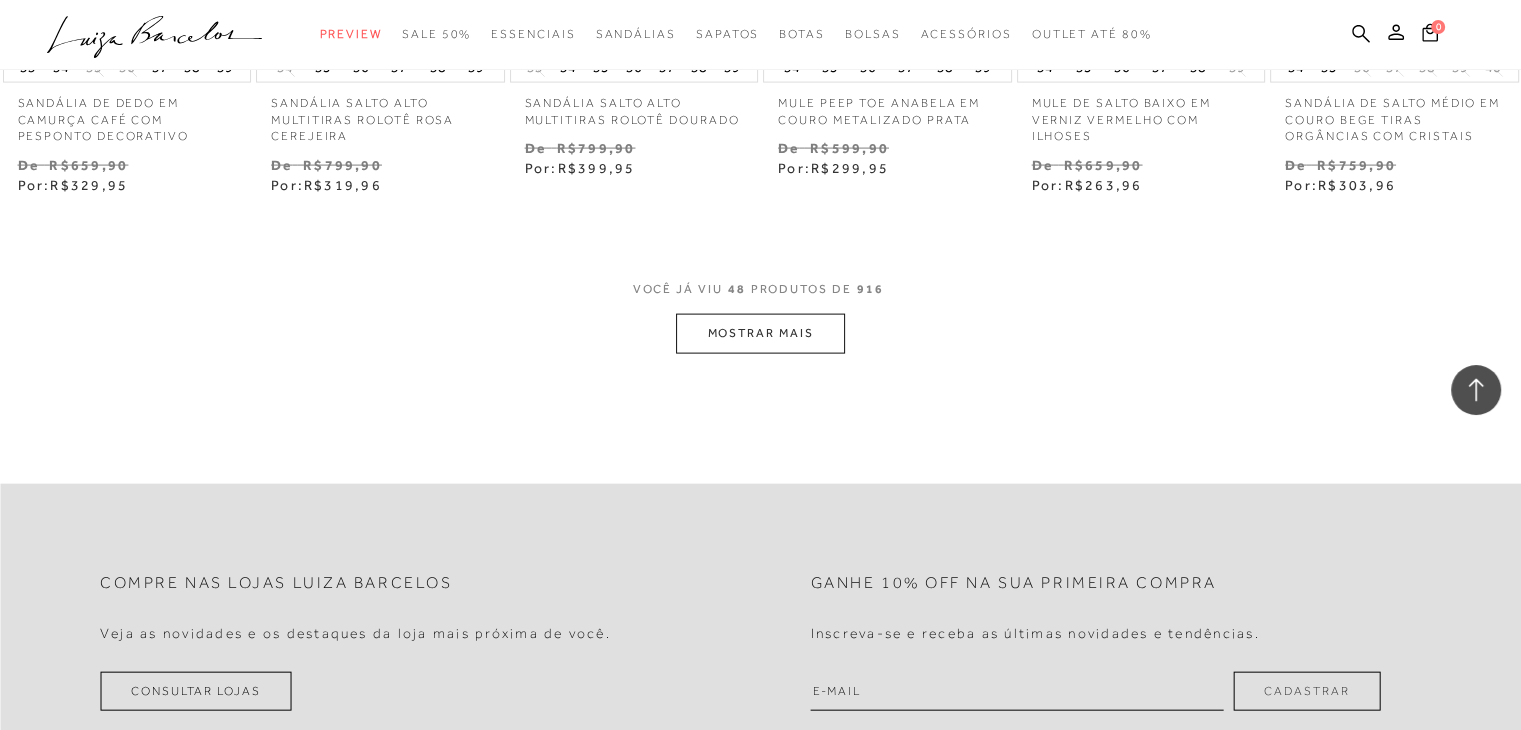 click on "MOSTRAR MAIS" at bounding box center [760, 333] 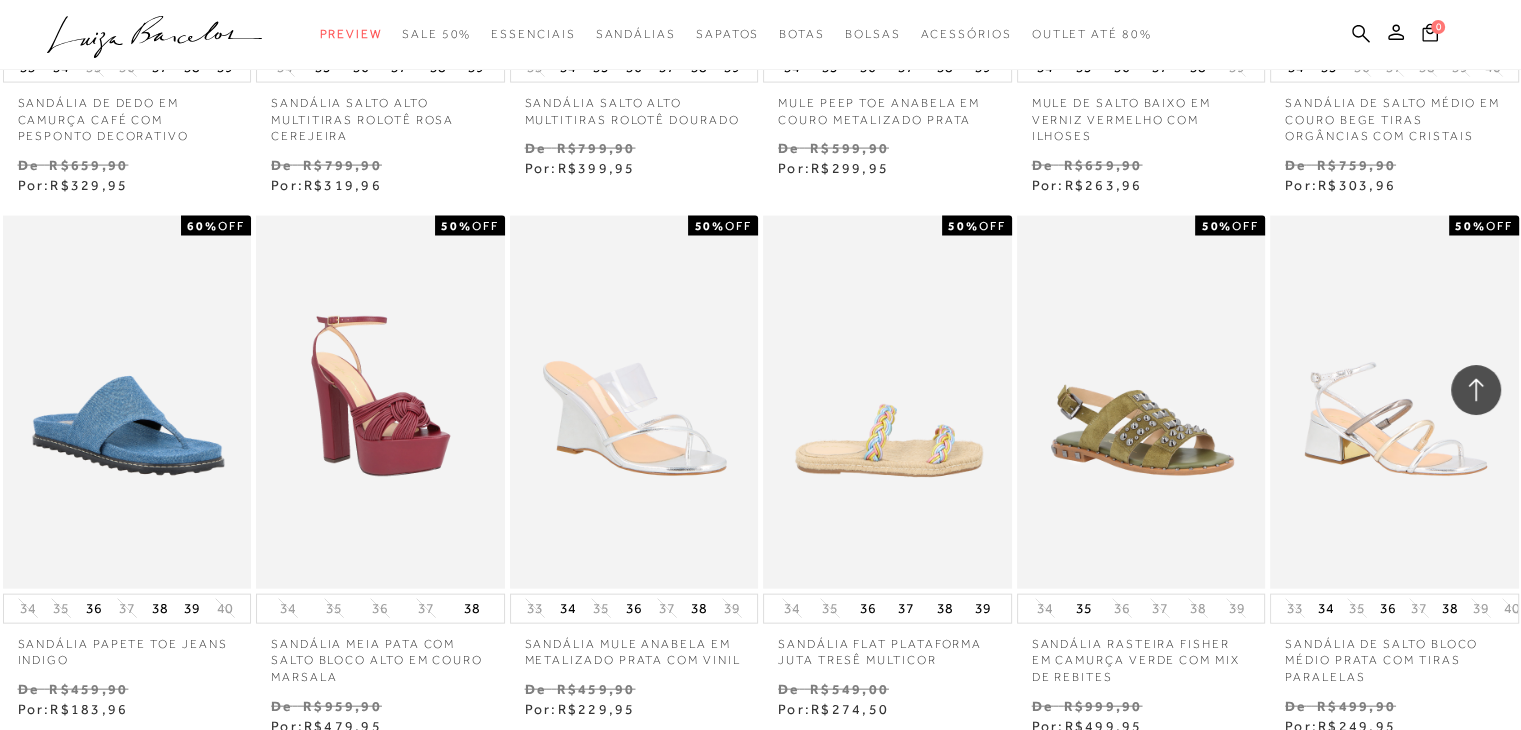 click at bounding box center [888, 402] 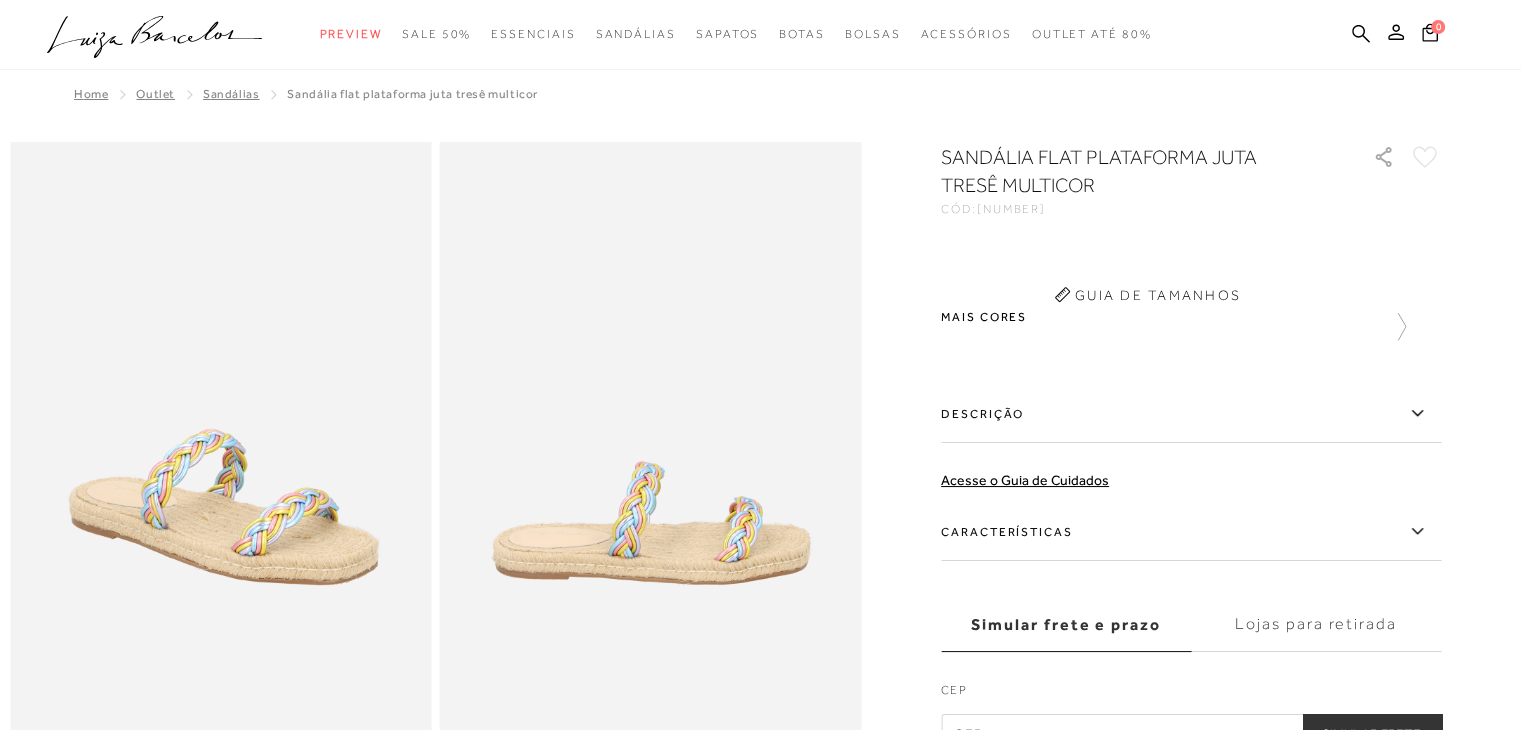 scroll, scrollTop: 0, scrollLeft: 0, axis: both 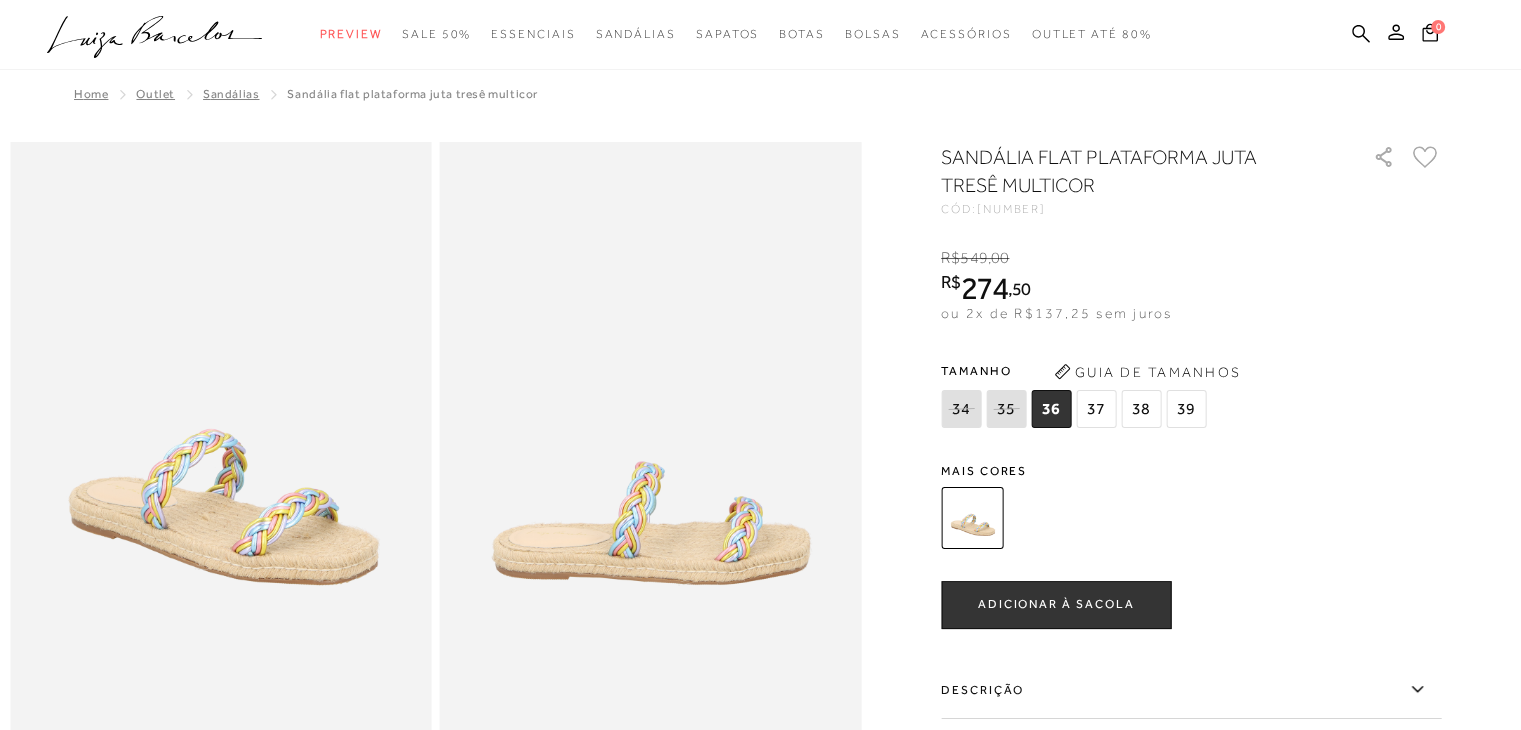 click on ".a{fill-rule:evenodd;}" 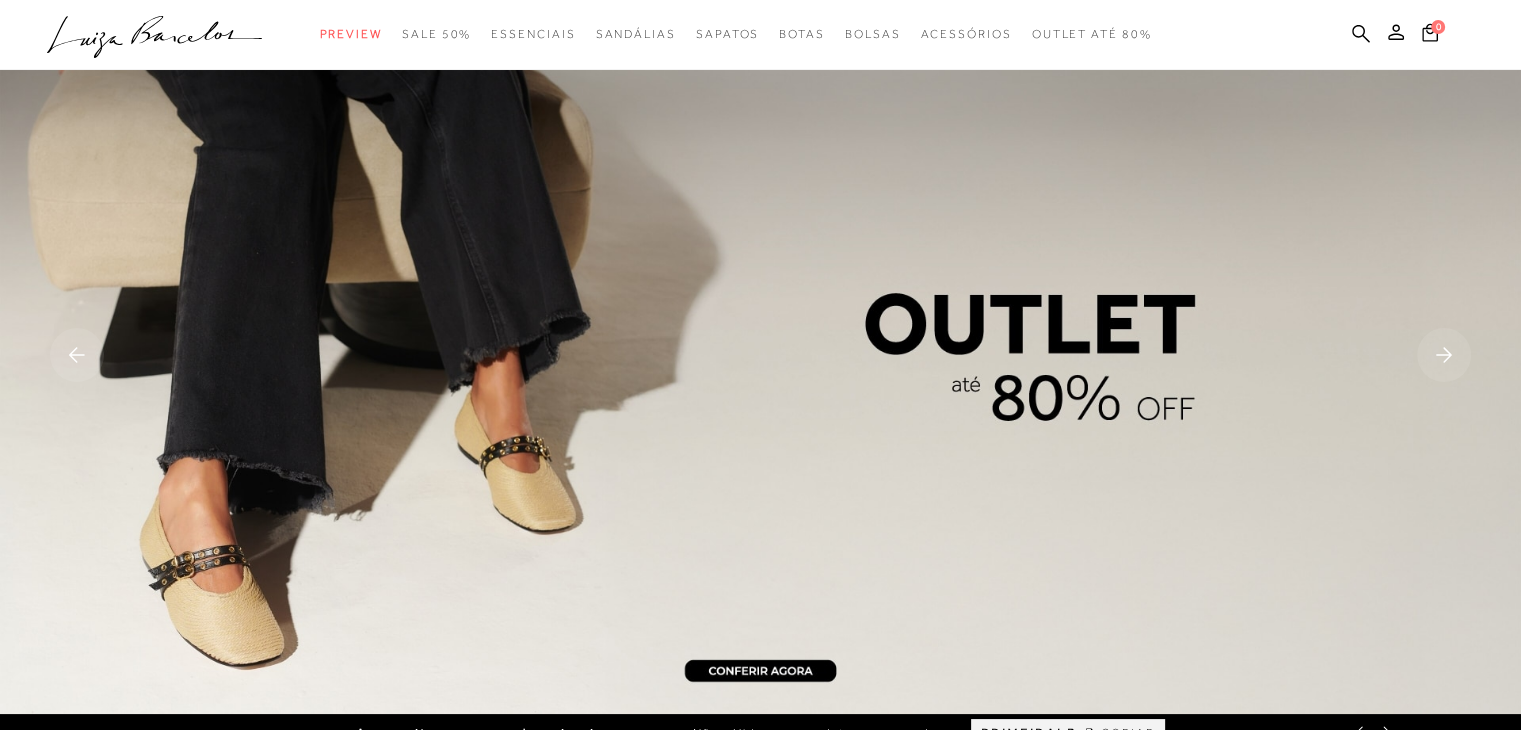 scroll, scrollTop: 0, scrollLeft: 0, axis: both 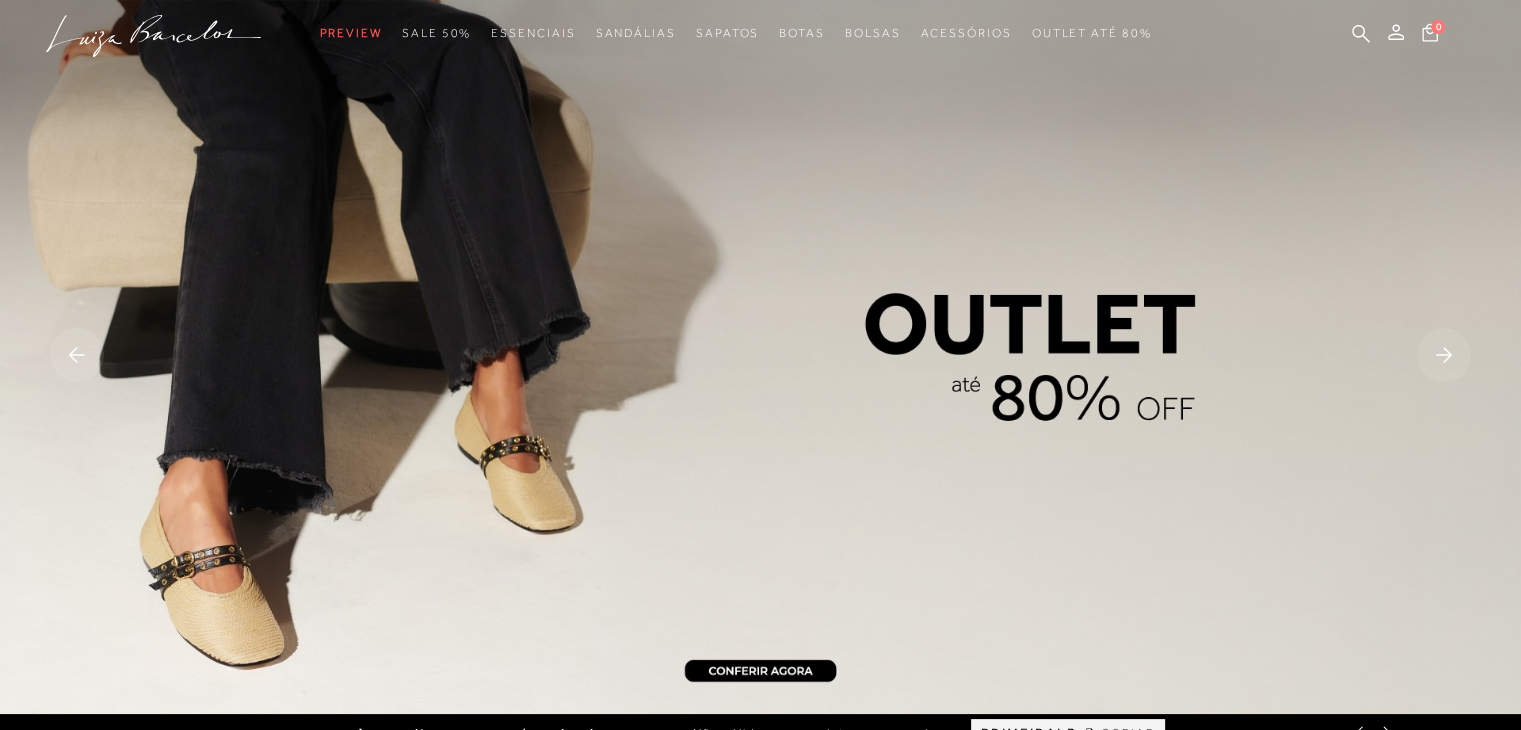 click 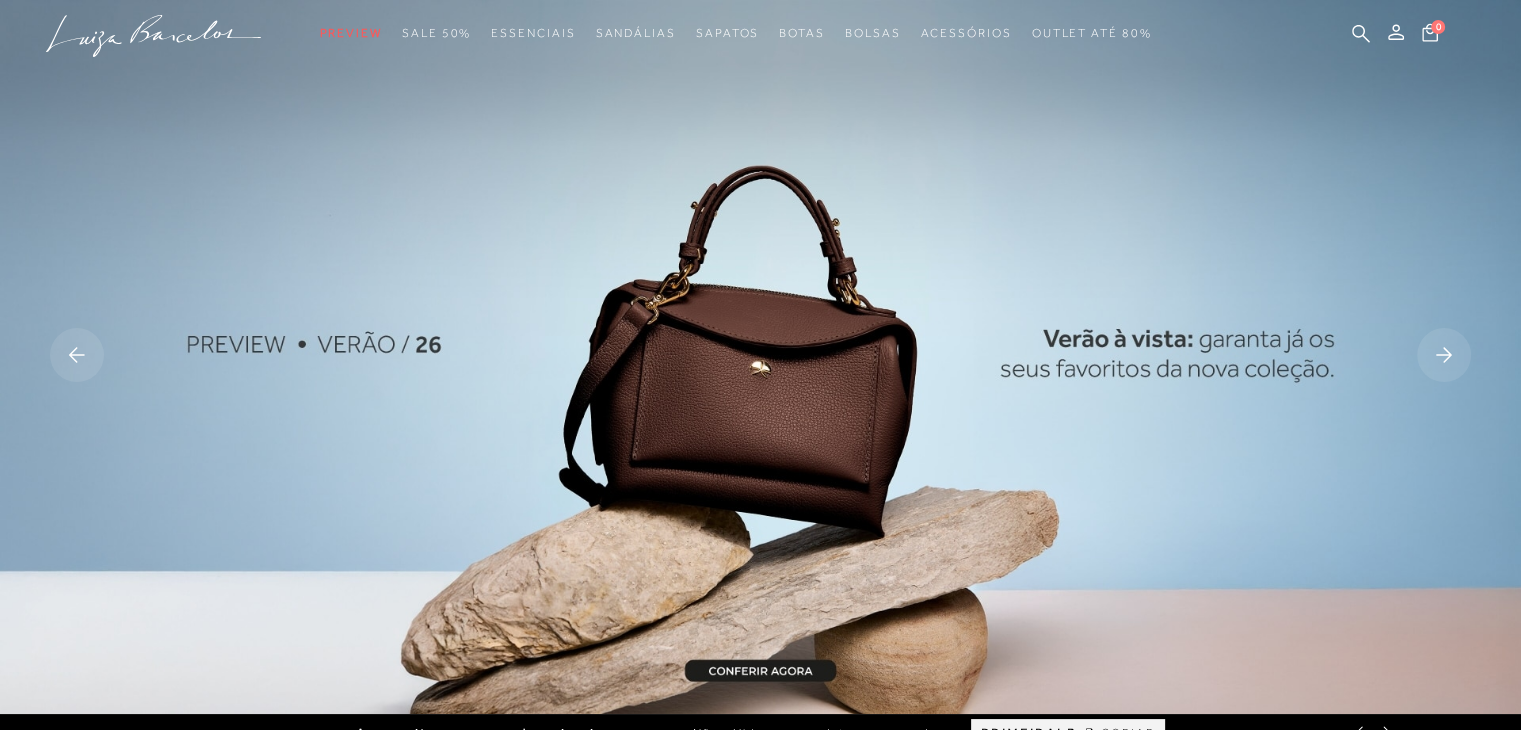 click 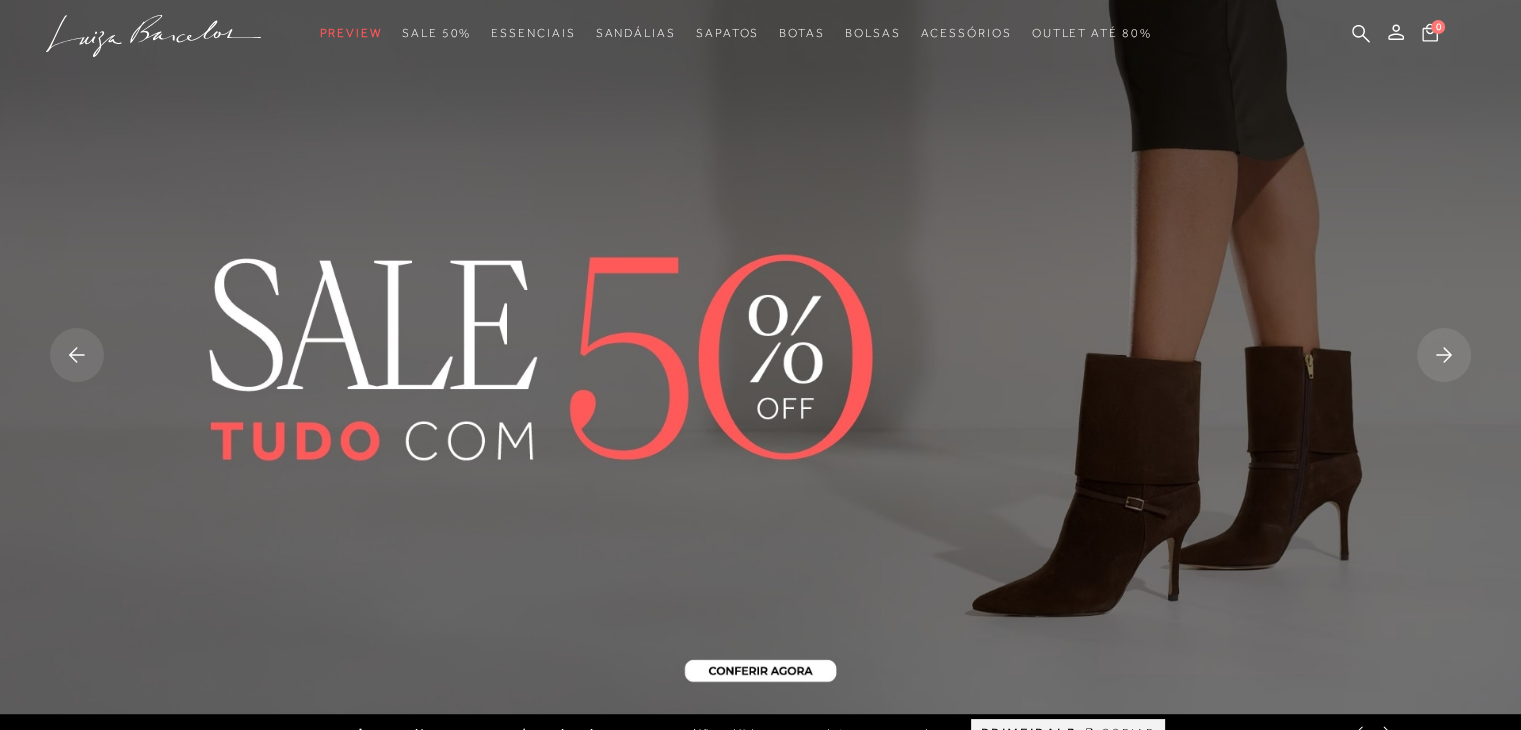 click 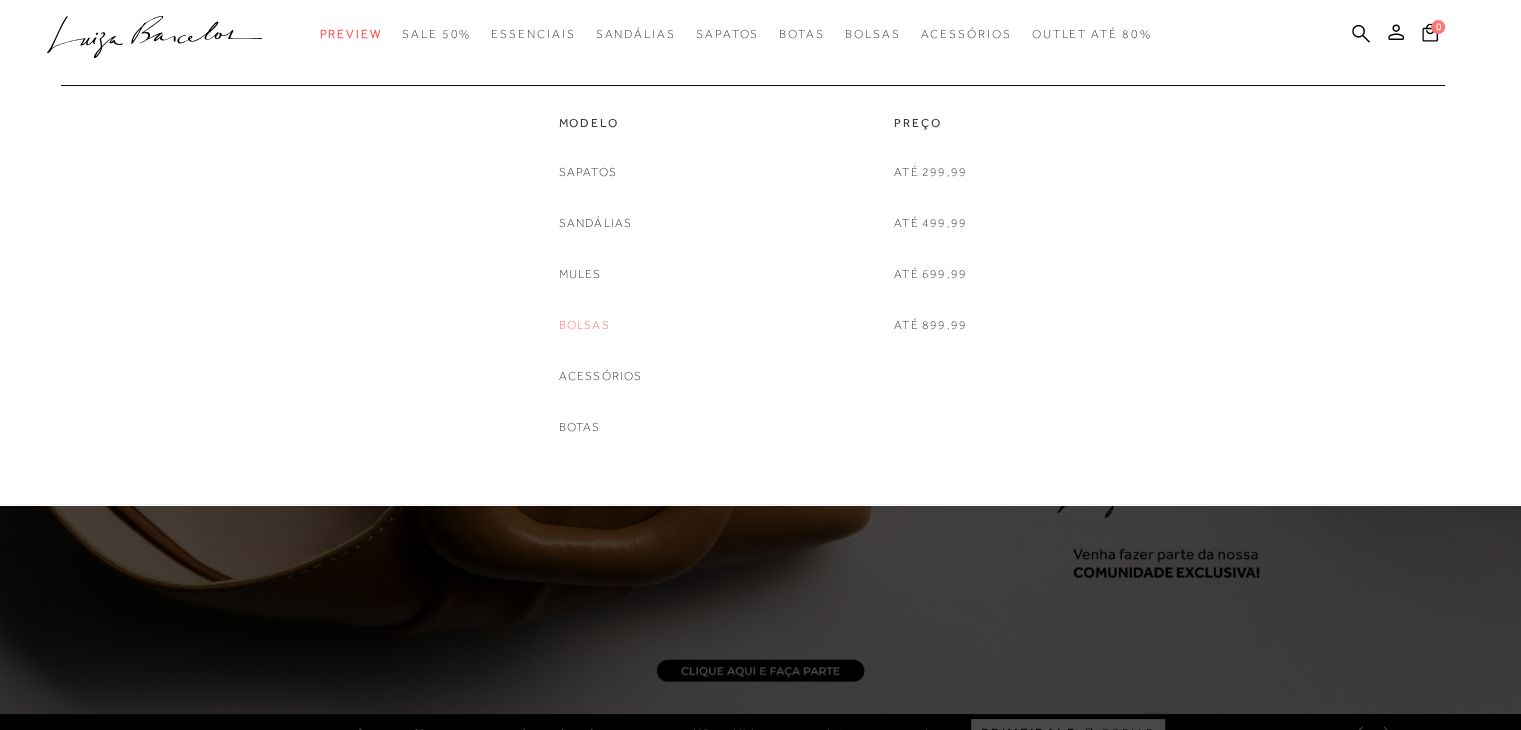 click on "Bolsas" at bounding box center (584, 325) 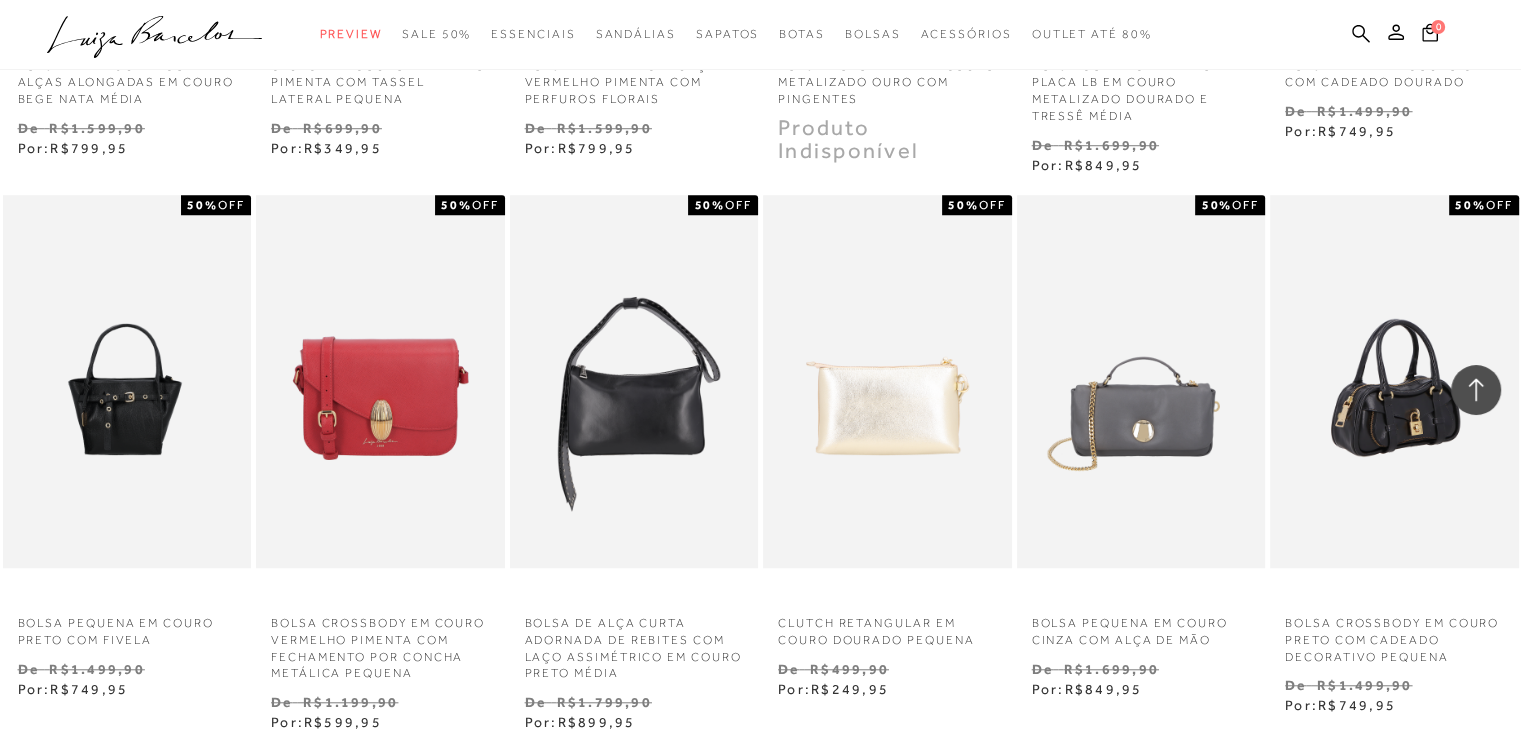 scroll, scrollTop: 1700, scrollLeft: 0, axis: vertical 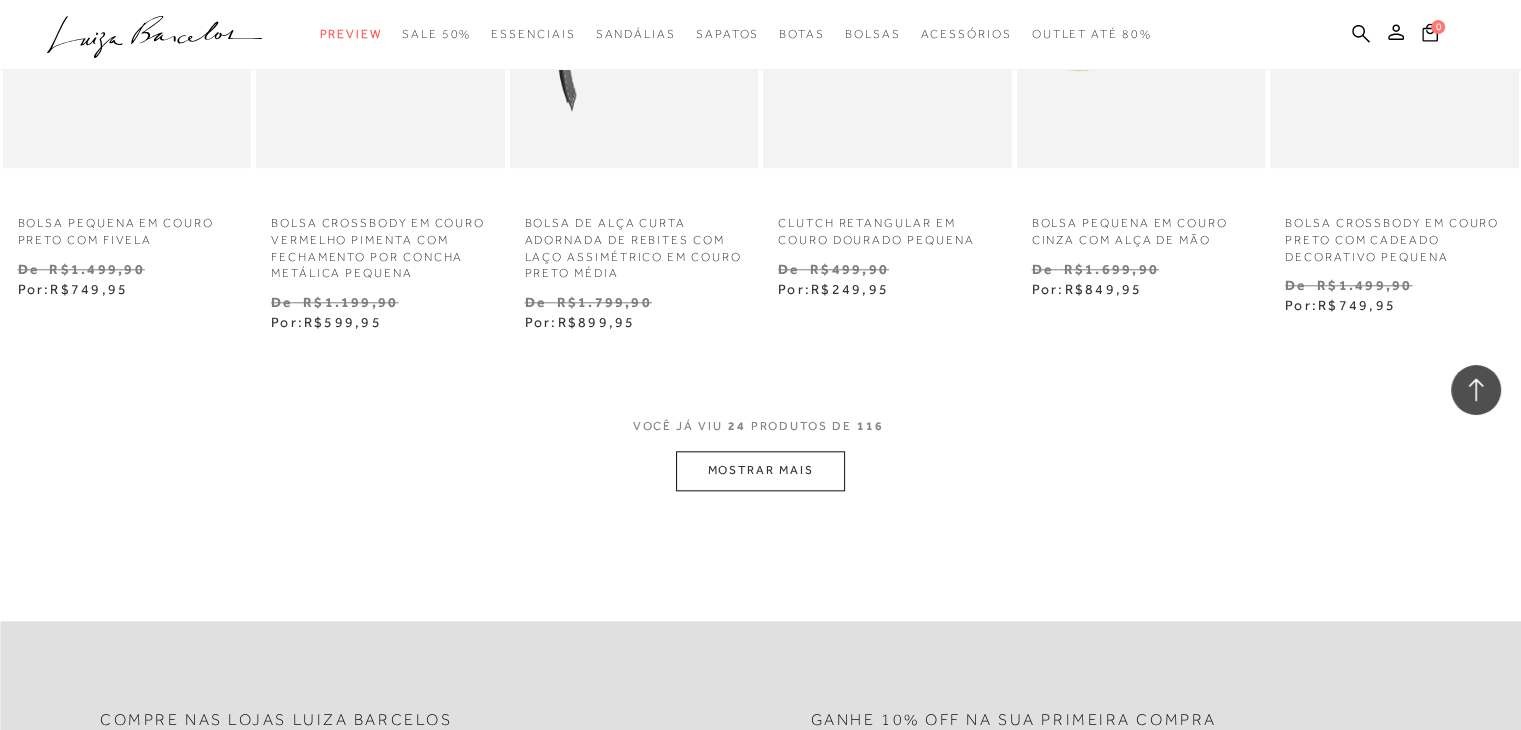 click on "MOSTRAR MAIS" at bounding box center (760, 470) 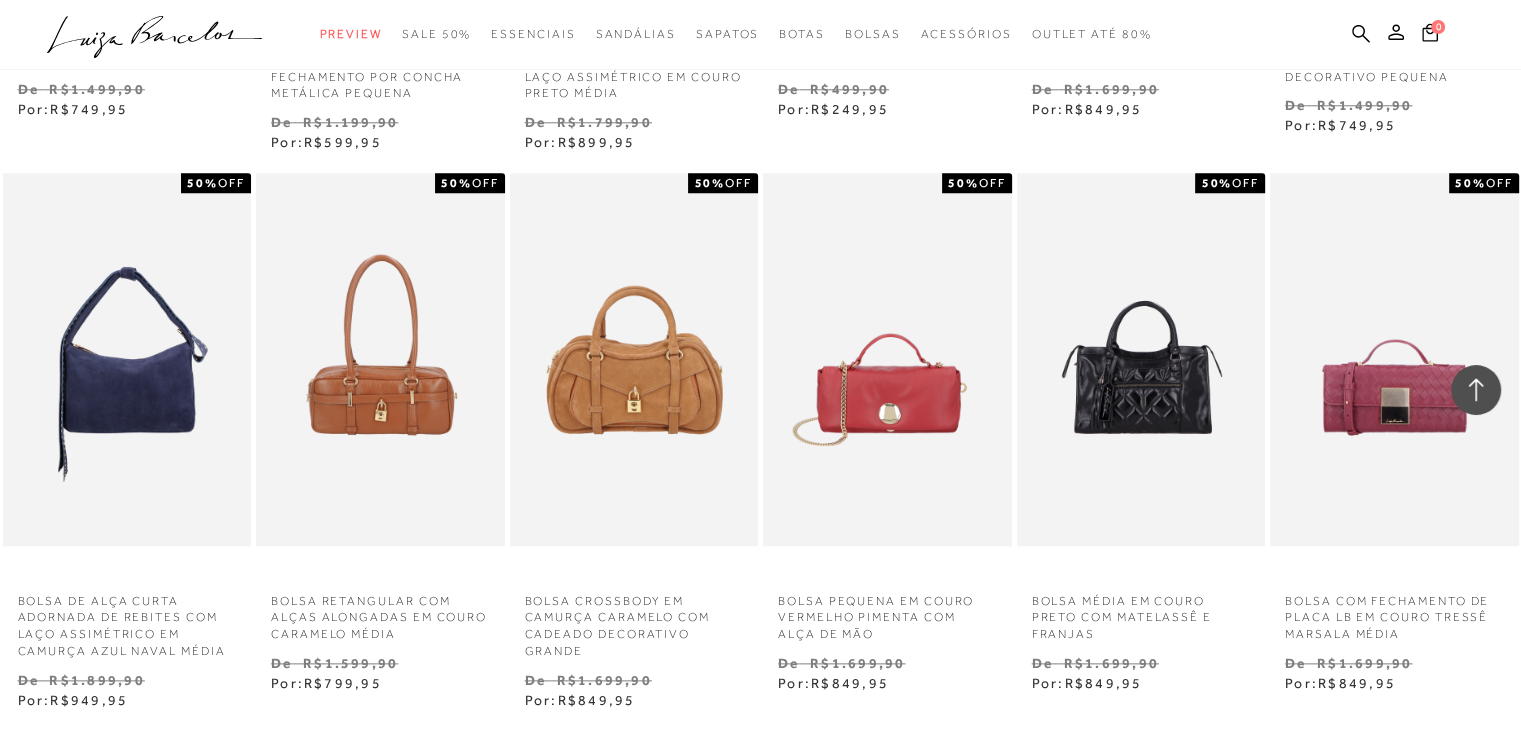 scroll, scrollTop: 2200, scrollLeft: 0, axis: vertical 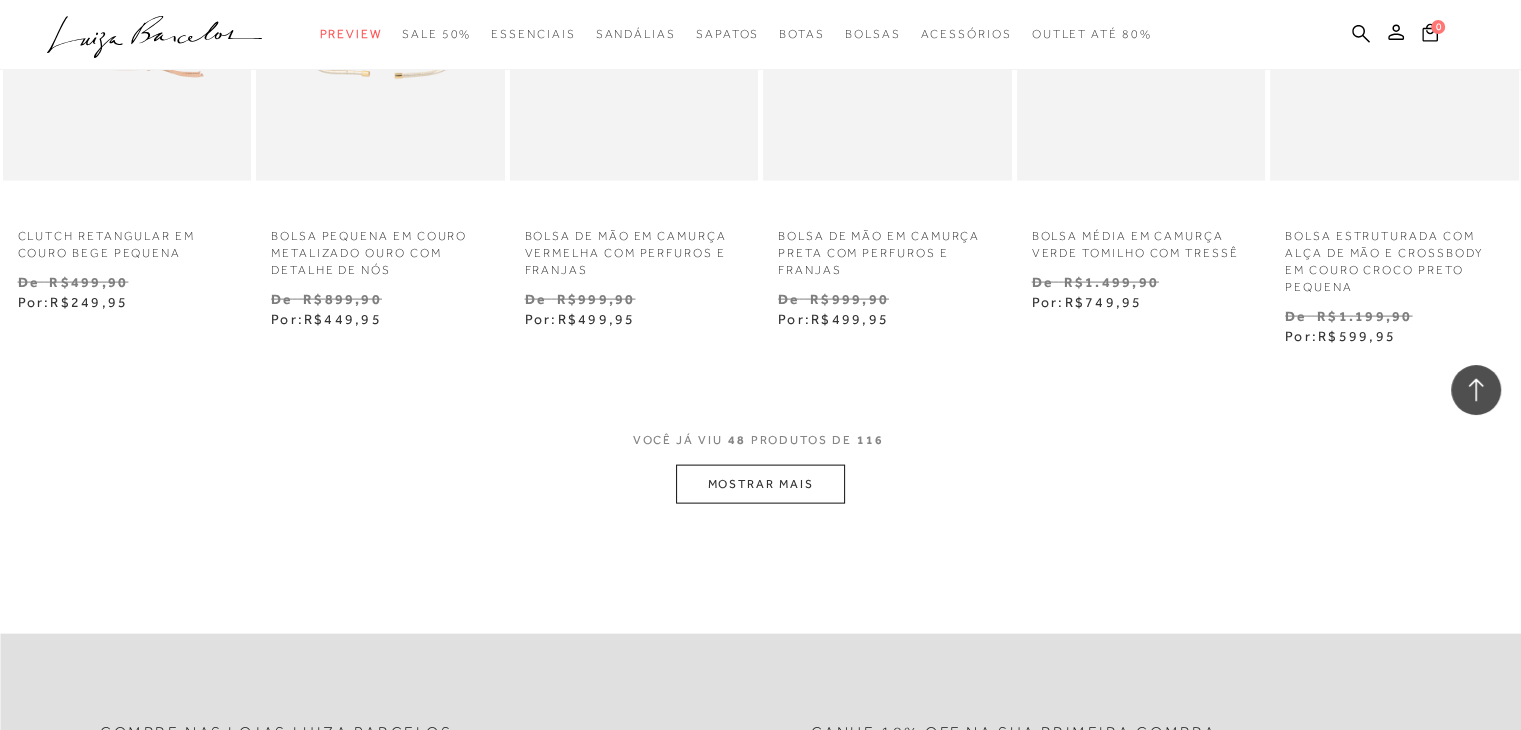 click on "MOSTRAR MAIS" at bounding box center [760, 484] 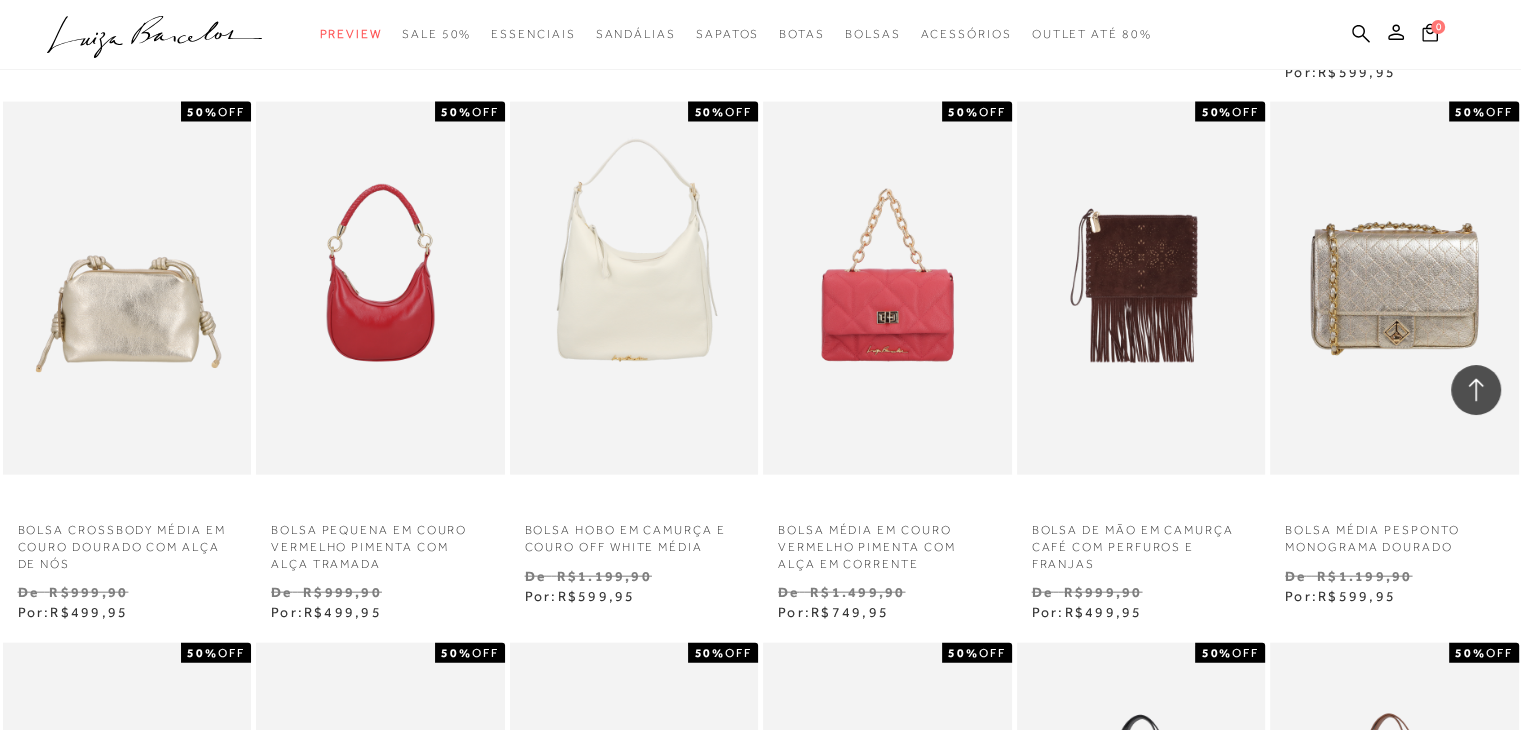 scroll, scrollTop: 4500, scrollLeft: 0, axis: vertical 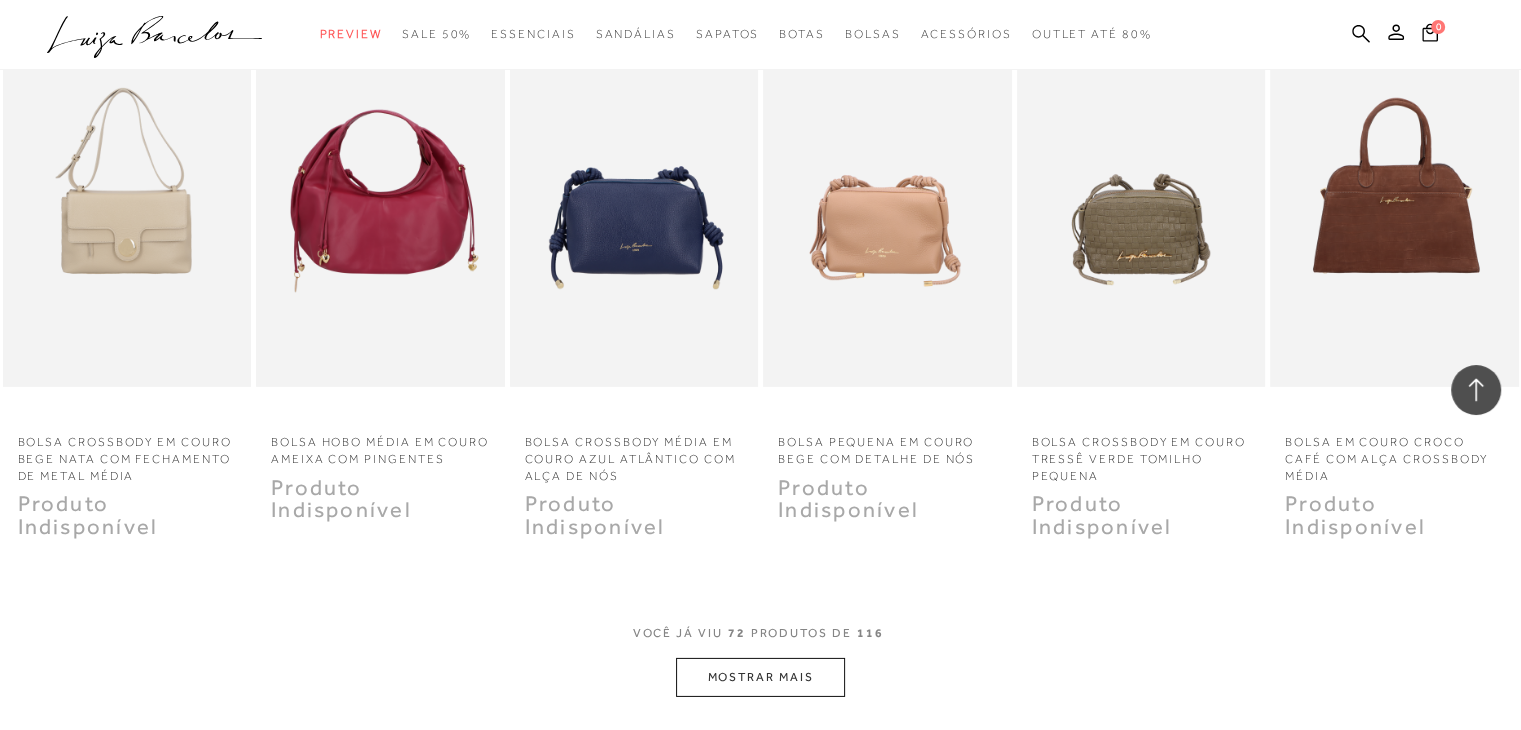 click on "MOSTRAR MAIS" at bounding box center [760, 677] 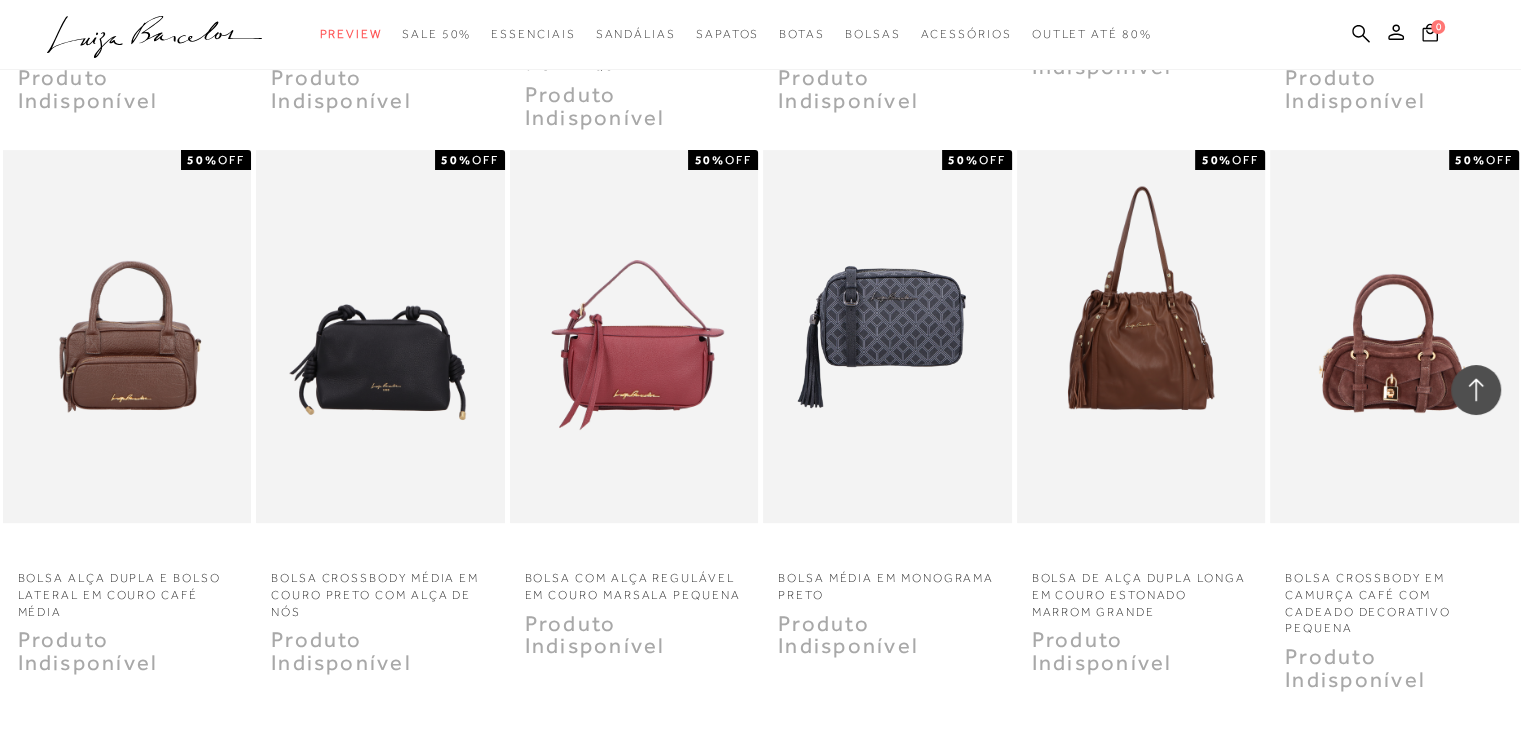 scroll, scrollTop: 8400, scrollLeft: 0, axis: vertical 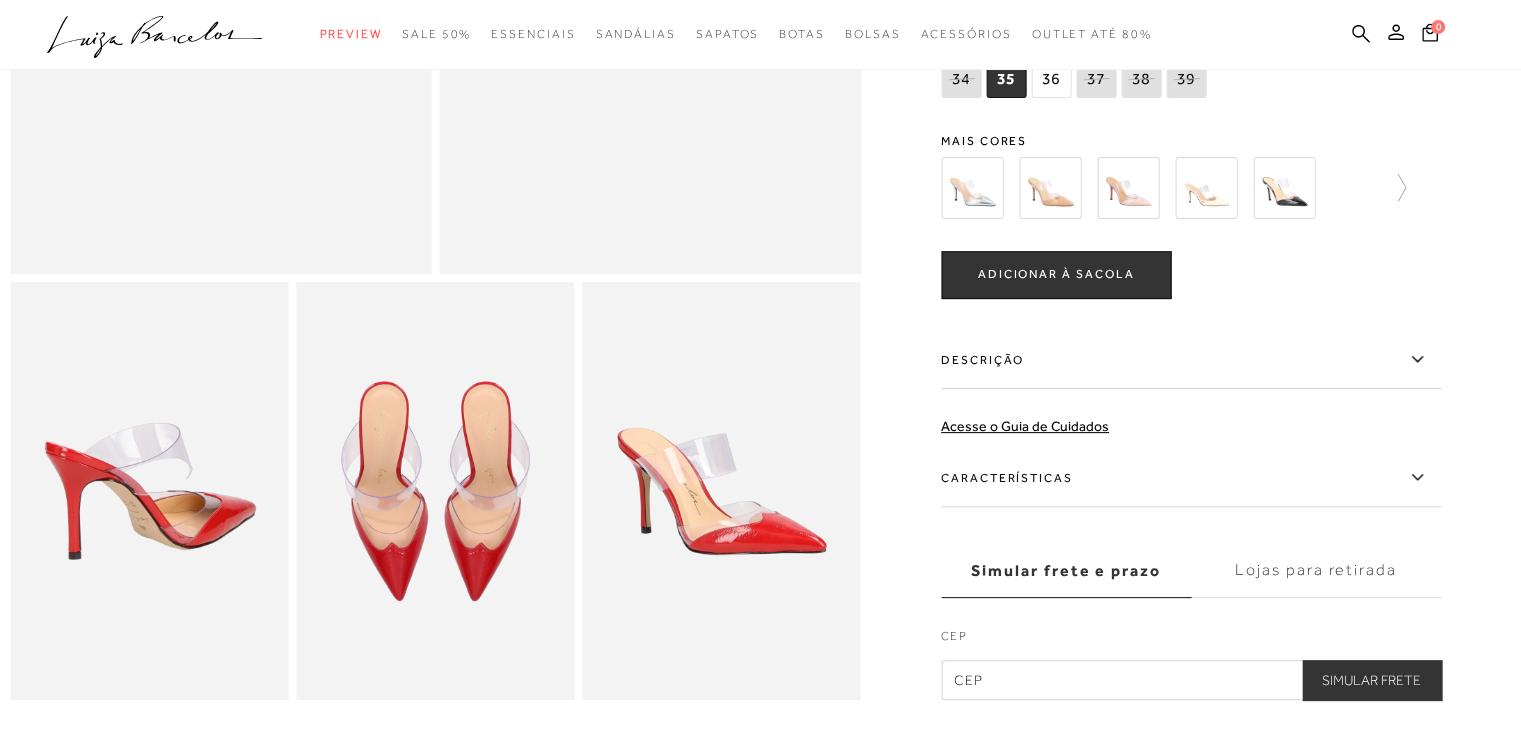 click at bounding box center (1050, 188) 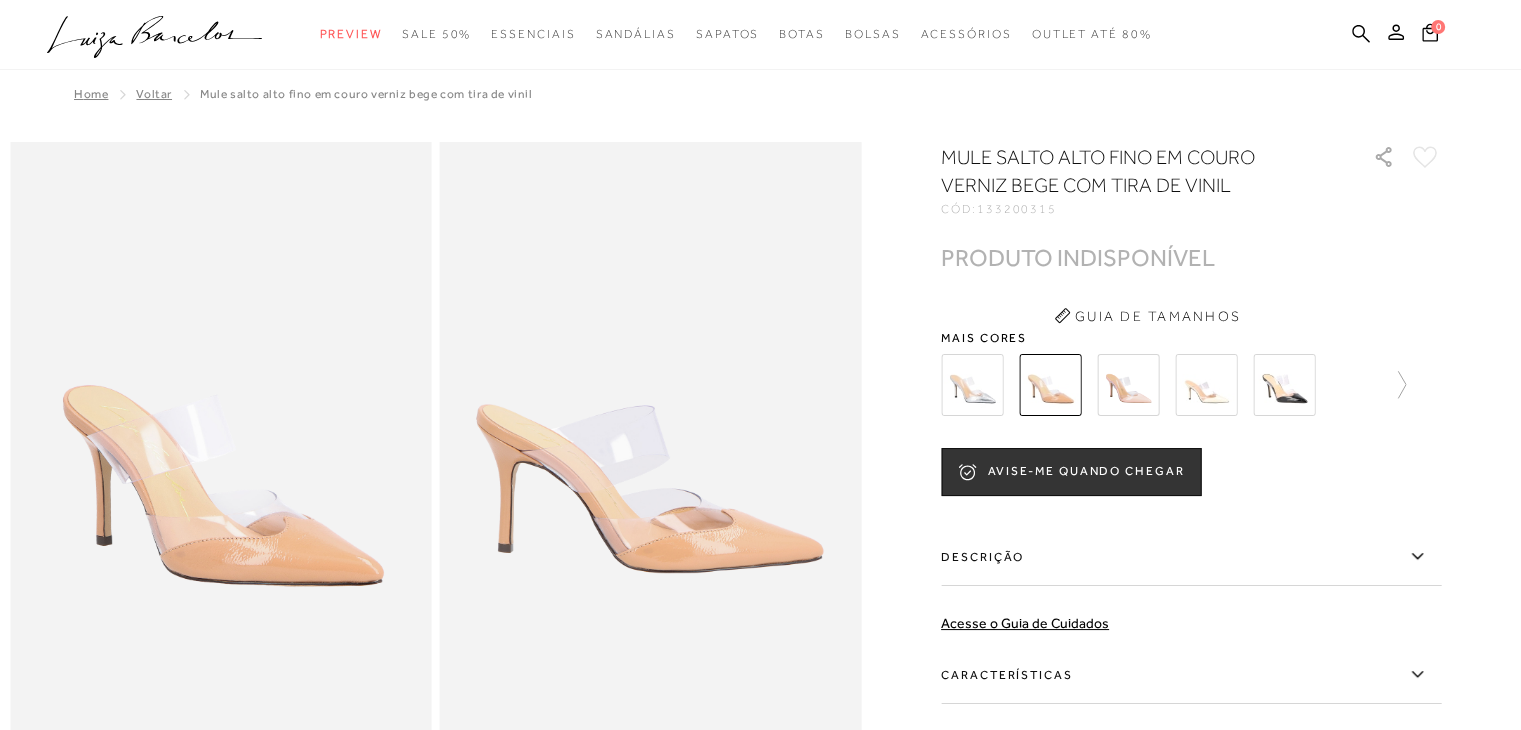 scroll, scrollTop: 0, scrollLeft: 0, axis: both 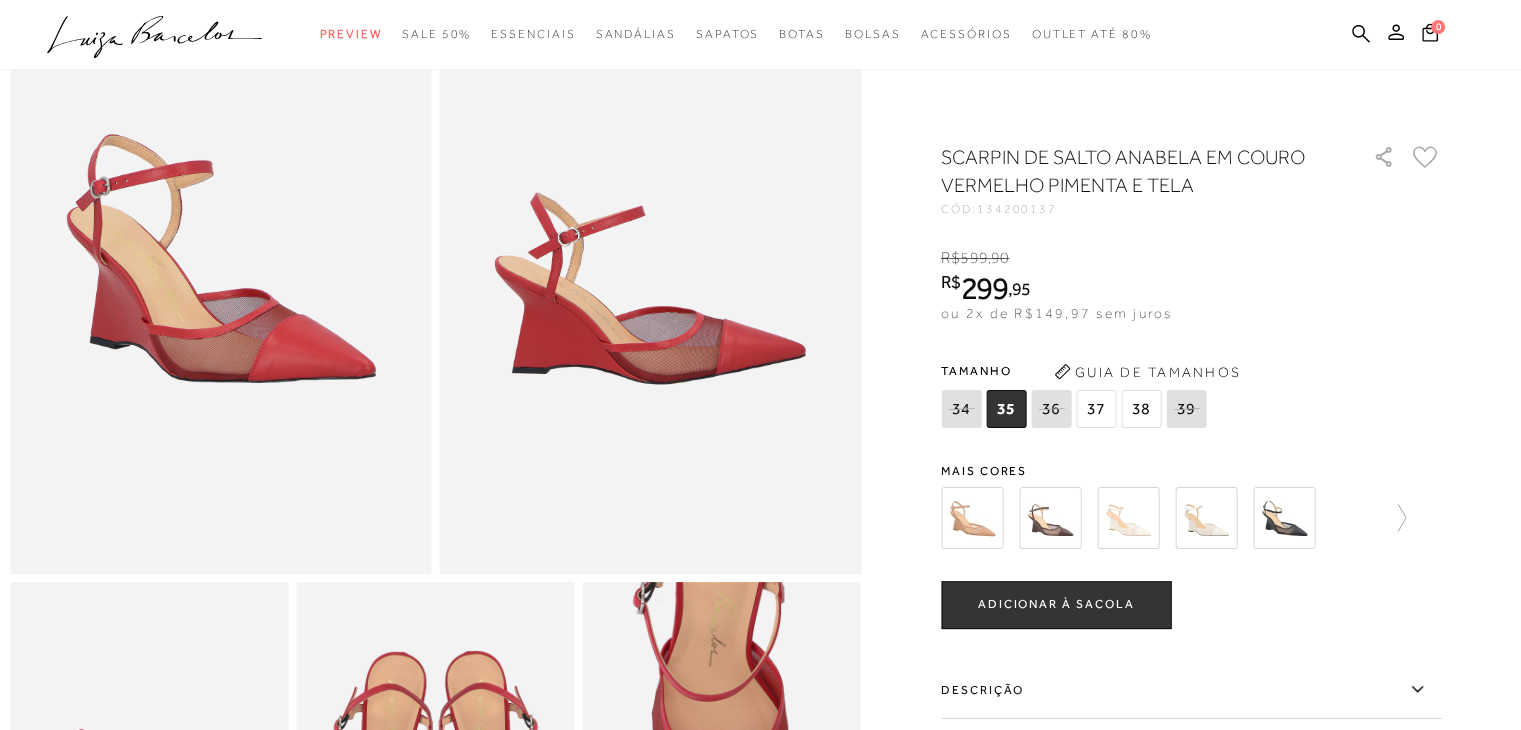 click at bounding box center [1128, 518] 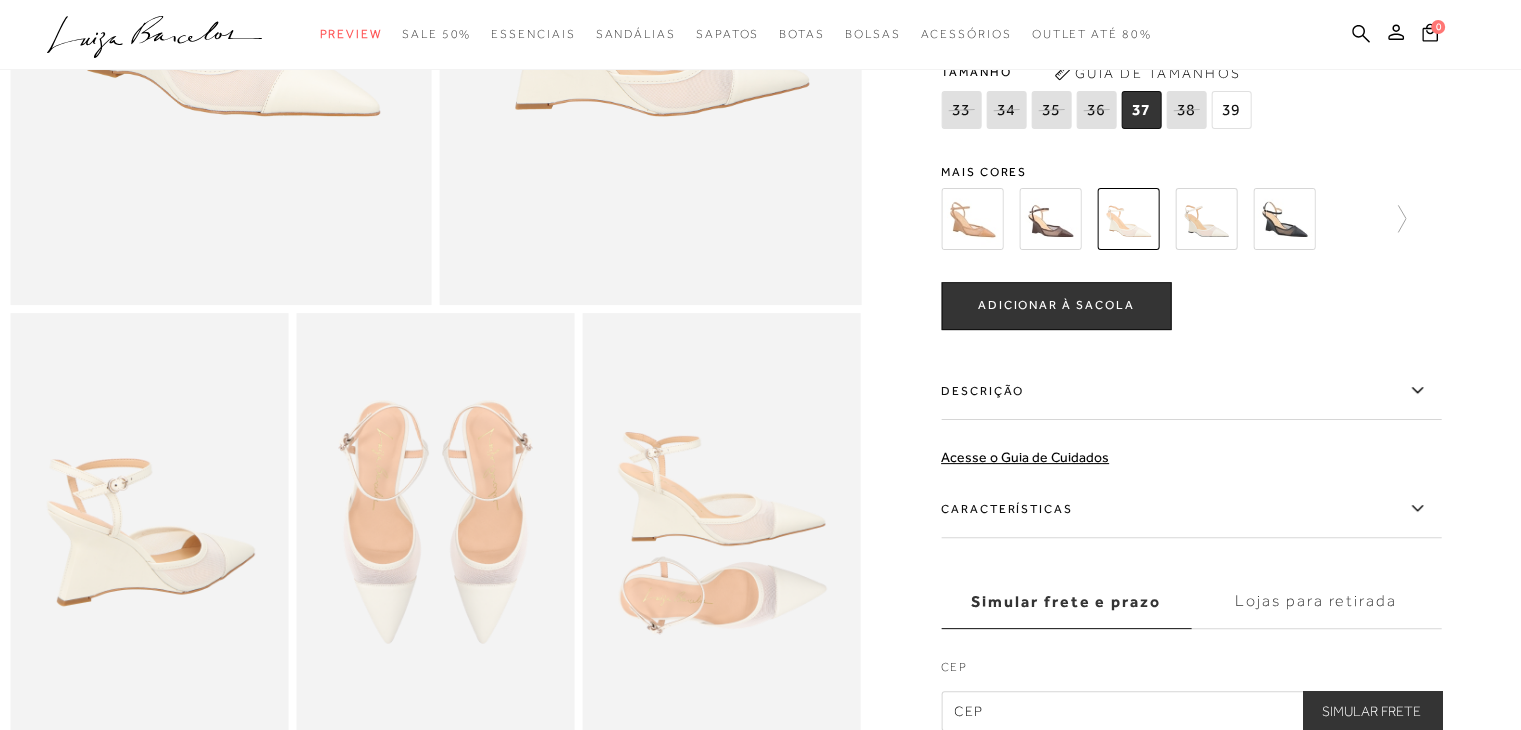 scroll, scrollTop: 500, scrollLeft: 0, axis: vertical 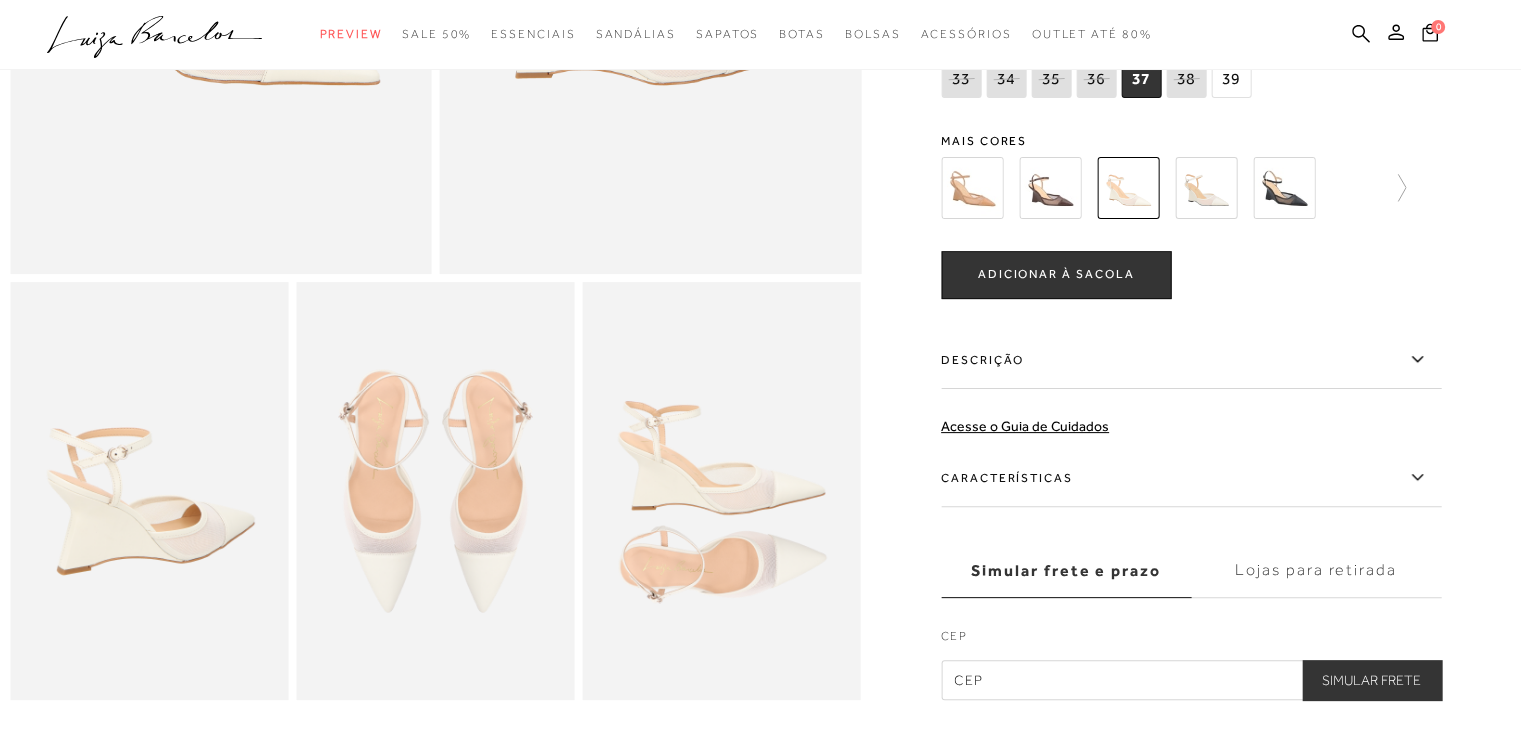 click at bounding box center [1206, 188] 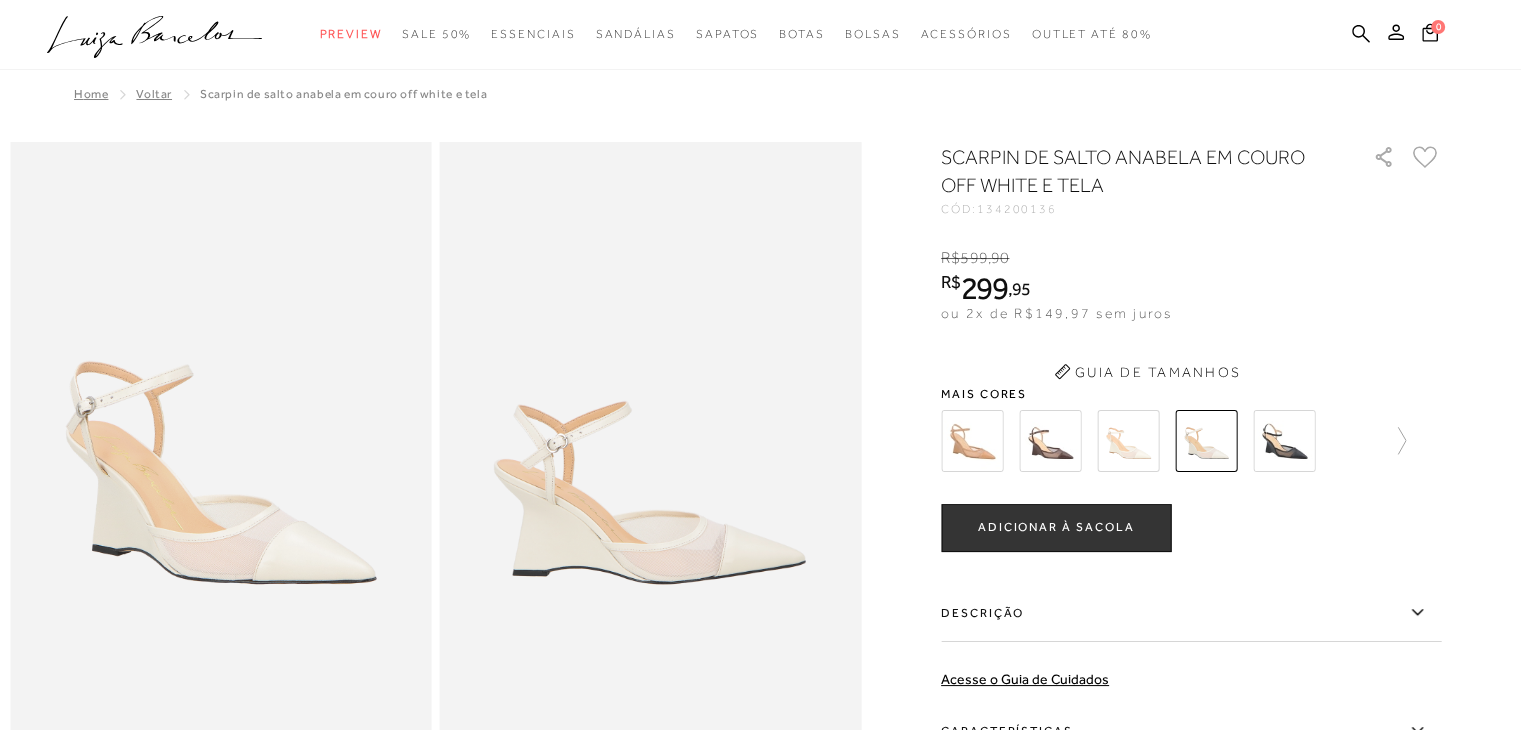 scroll, scrollTop: 0, scrollLeft: 0, axis: both 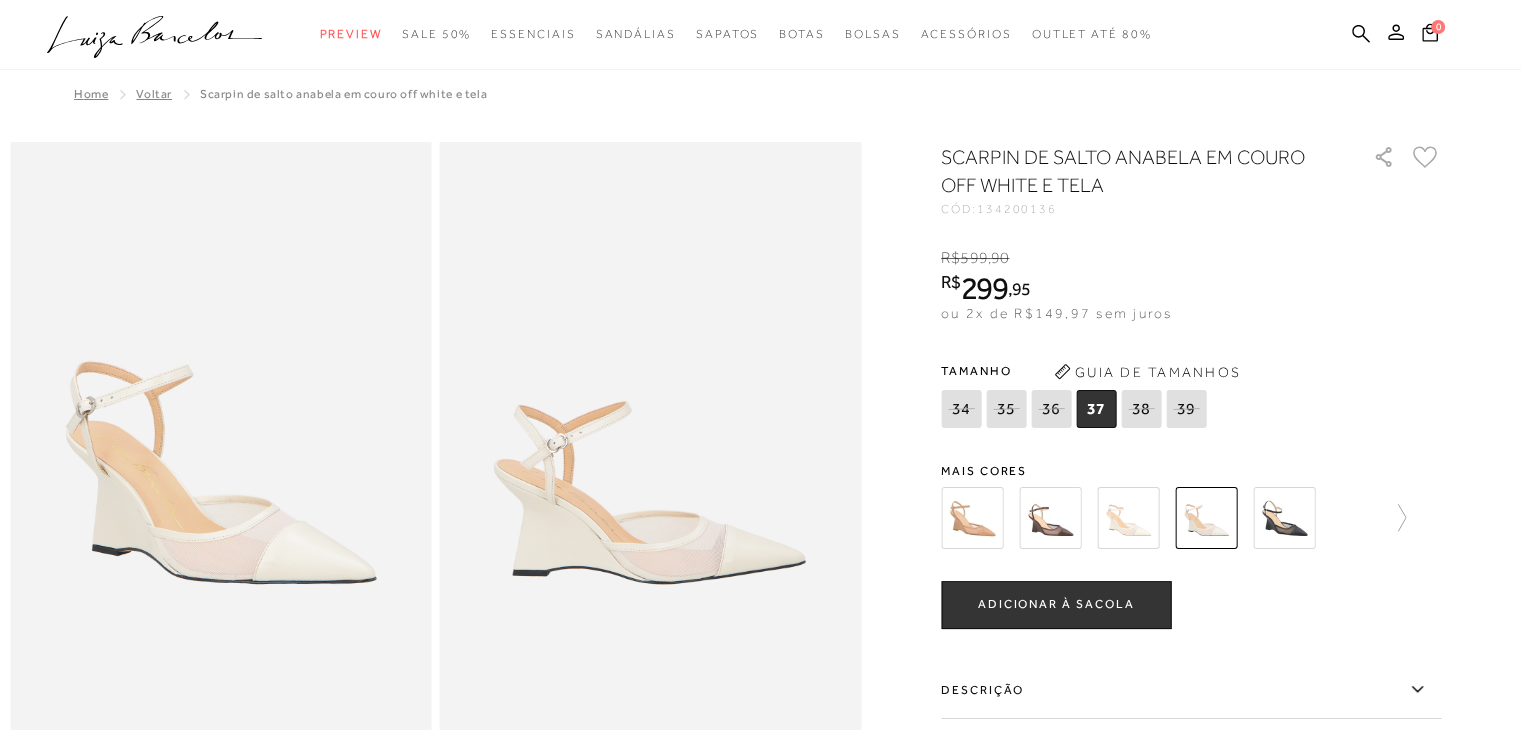 click at bounding box center (1128, 518) 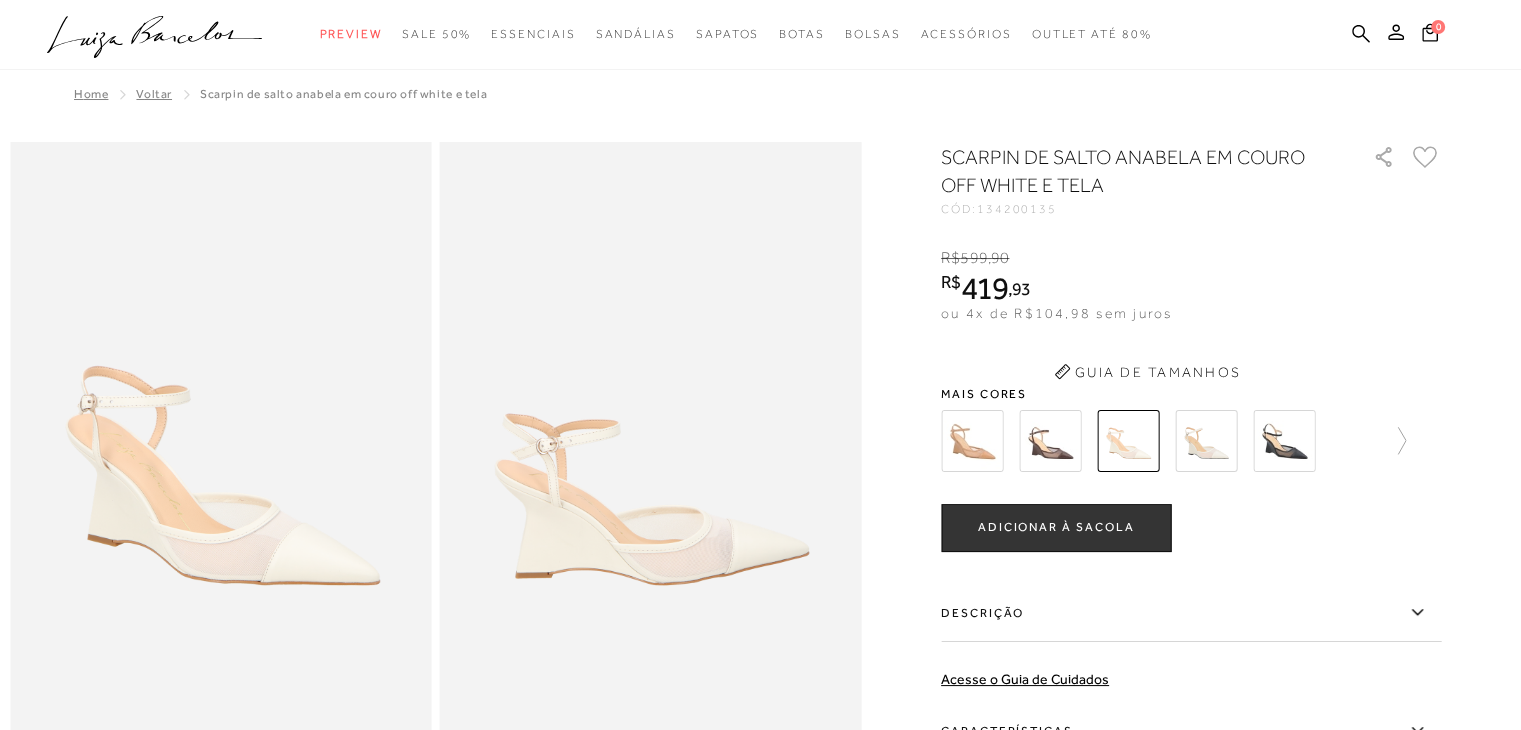 scroll, scrollTop: 0, scrollLeft: 0, axis: both 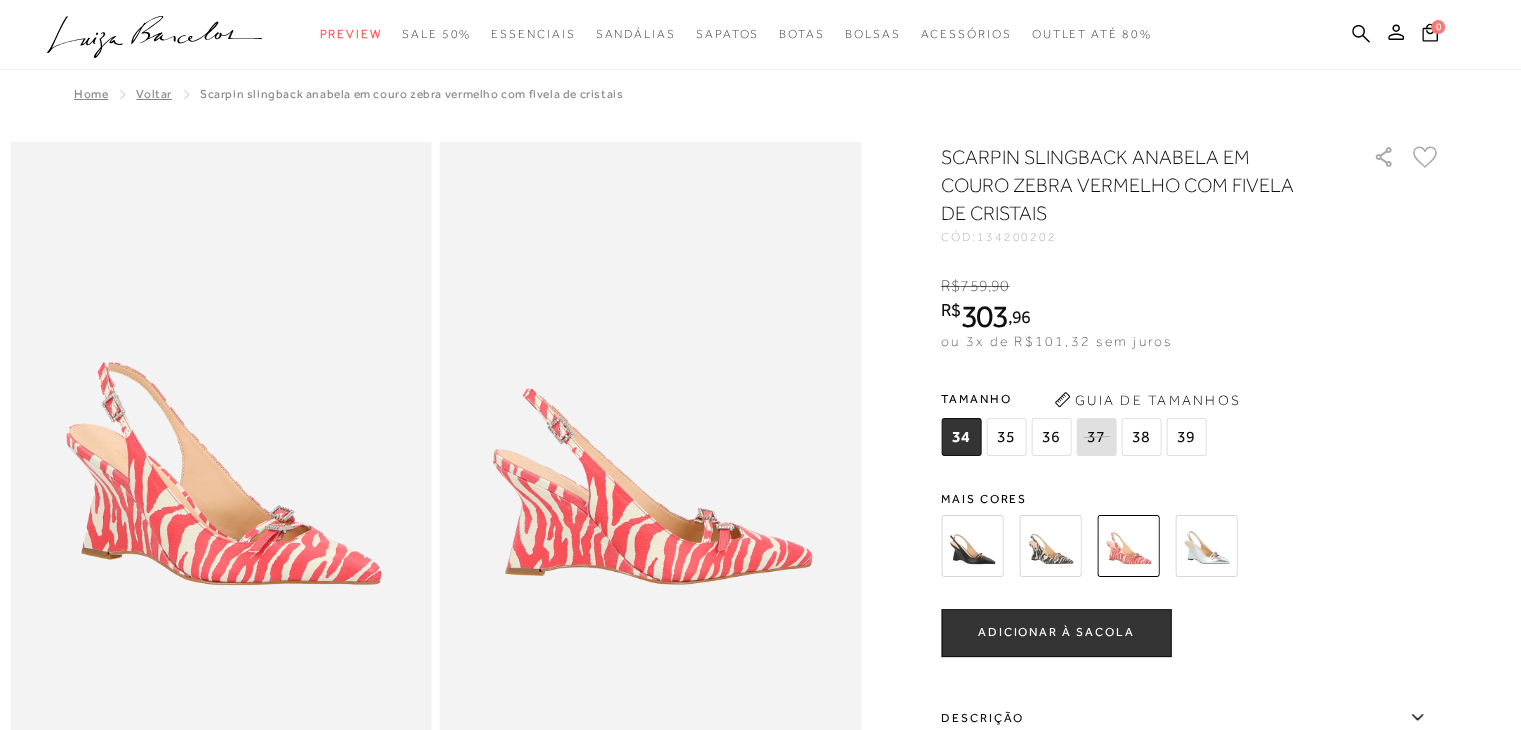 click at bounding box center (972, 546) 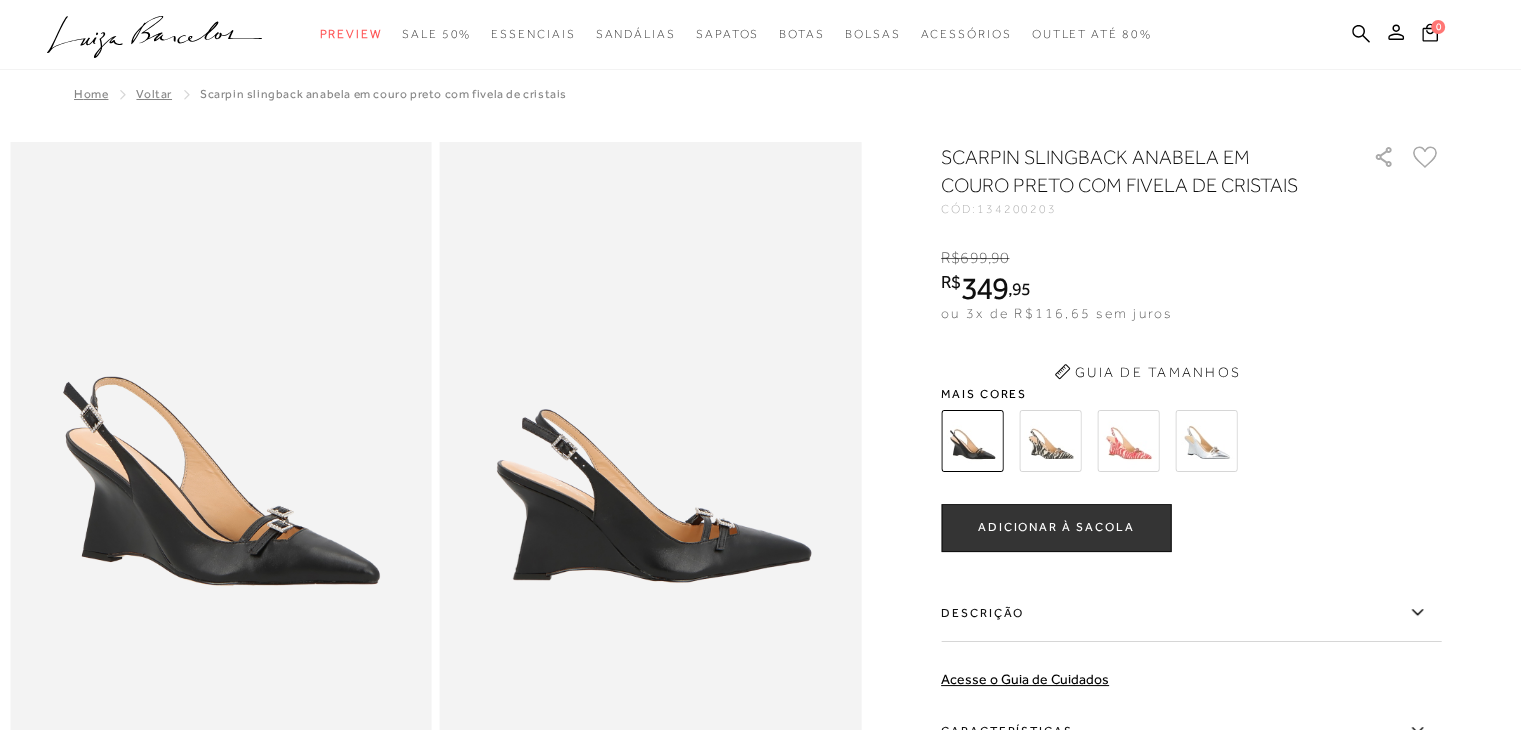 scroll, scrollTop: 0, scrollLeft: 0, axis: both 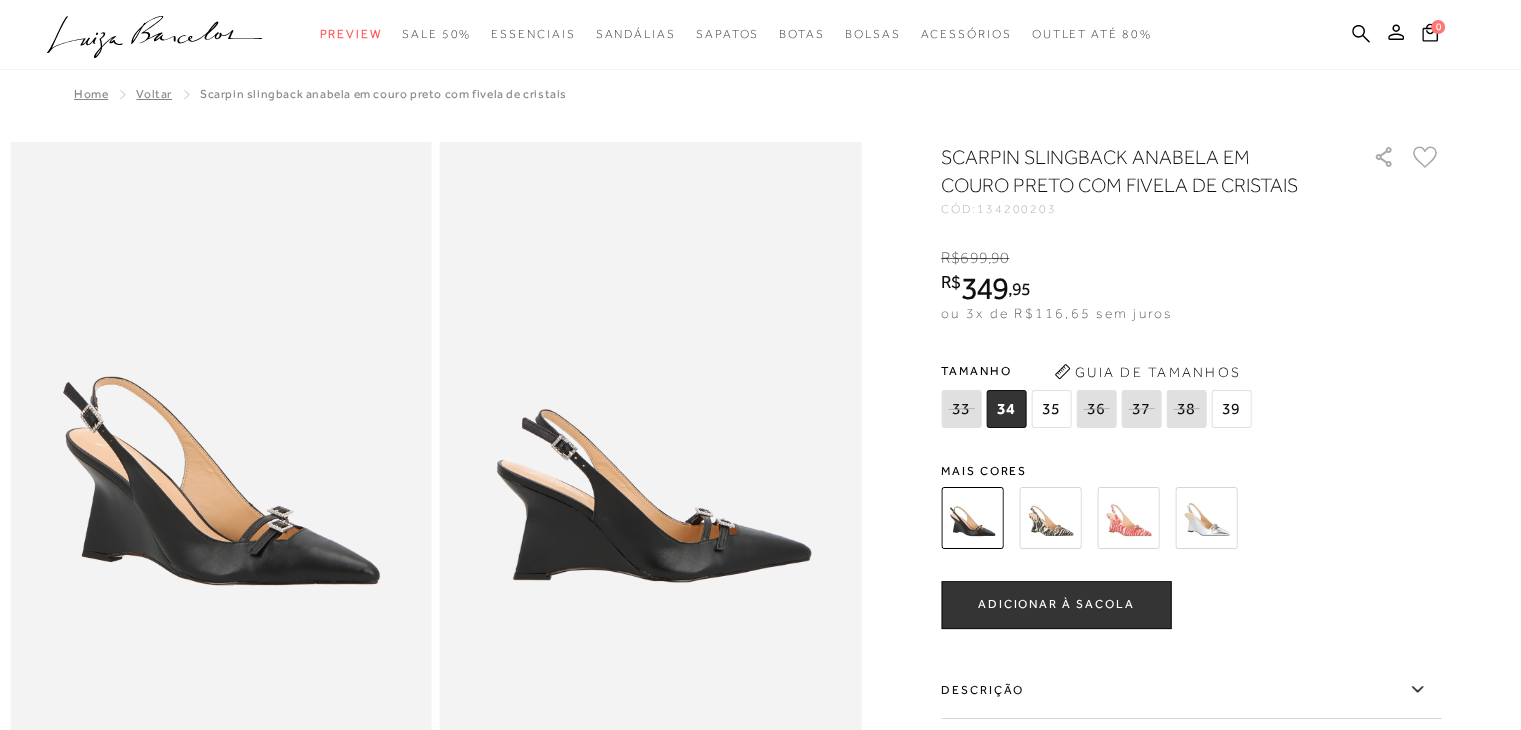 click on "35" at bounding box center [1051, 409] 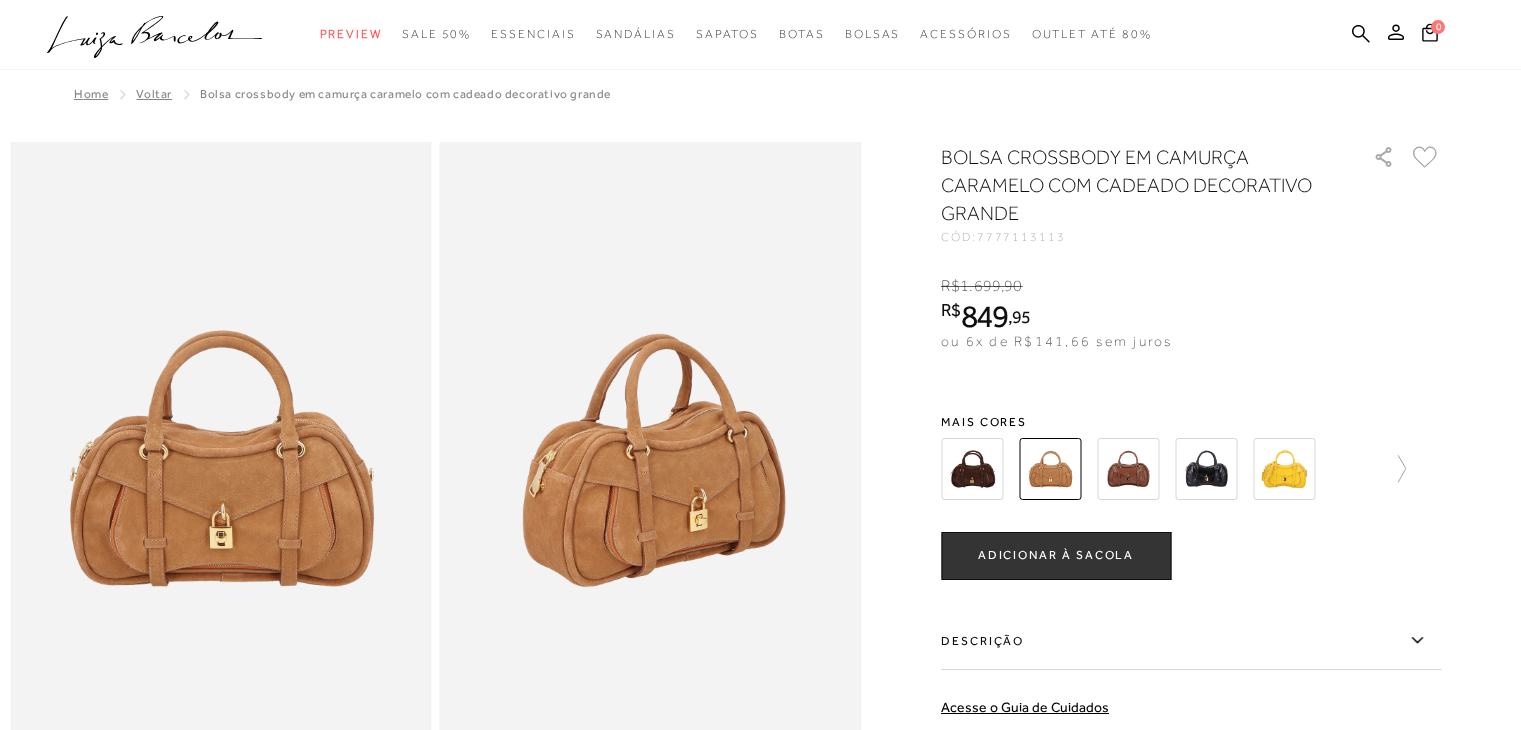 scroll, scrollTop: 0, scrollLeft: 0, axis: both 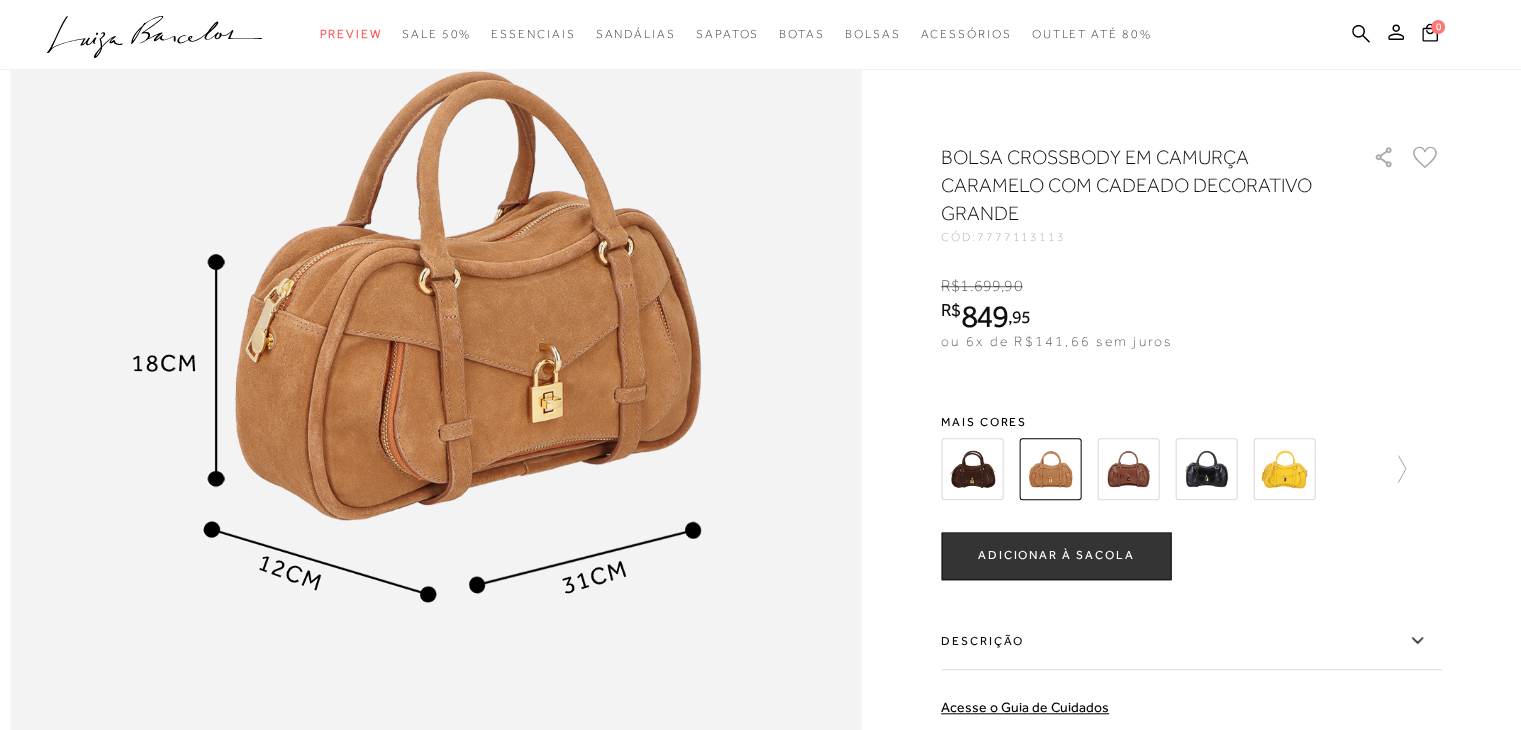 click at bounding box center [1128, 469] 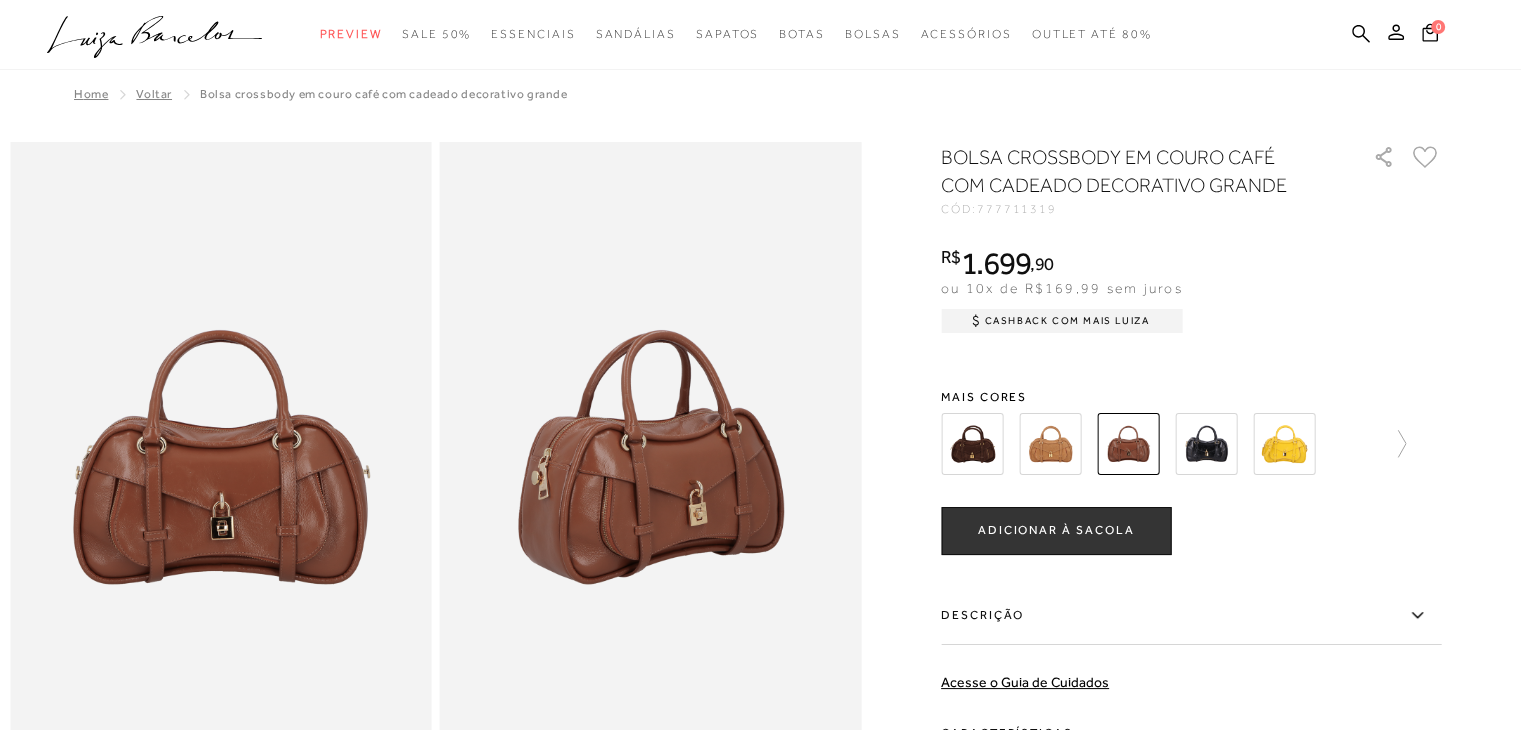 scroll, scrollTop: 200, scrollLeft: 0, axis: vertical 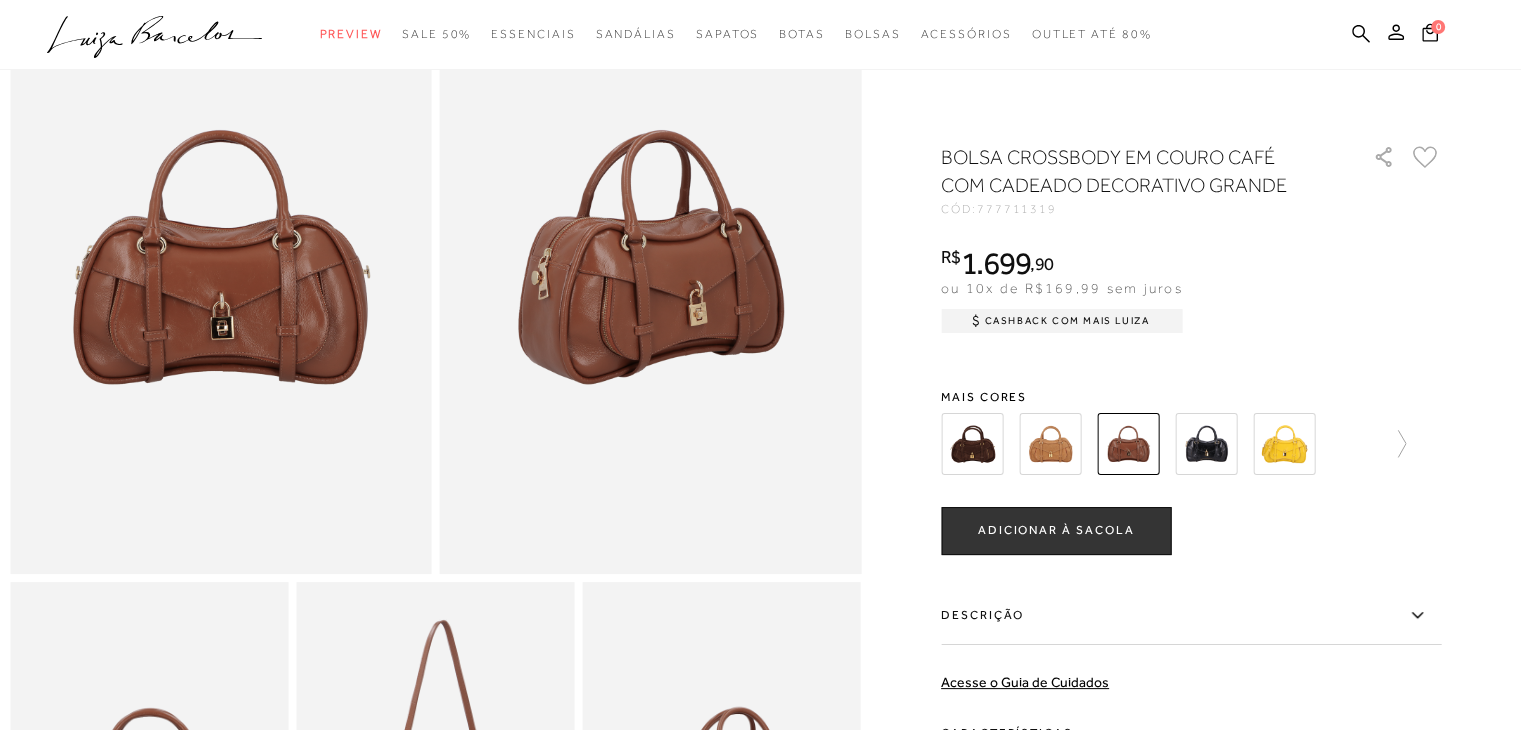 click at bounding box center (972, 444) 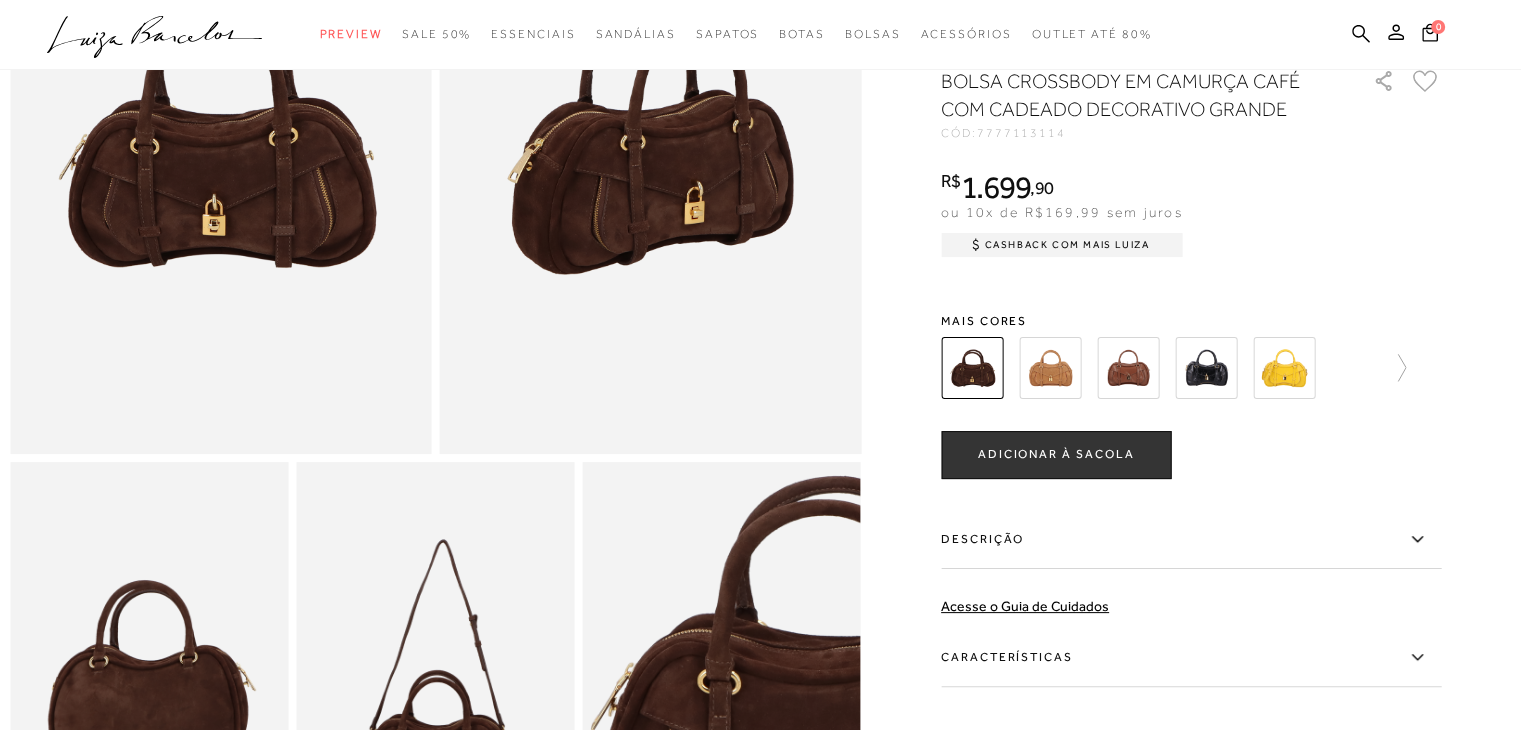 scroll, scrollTop: 153, scrollLeft: 0, axis: vertical 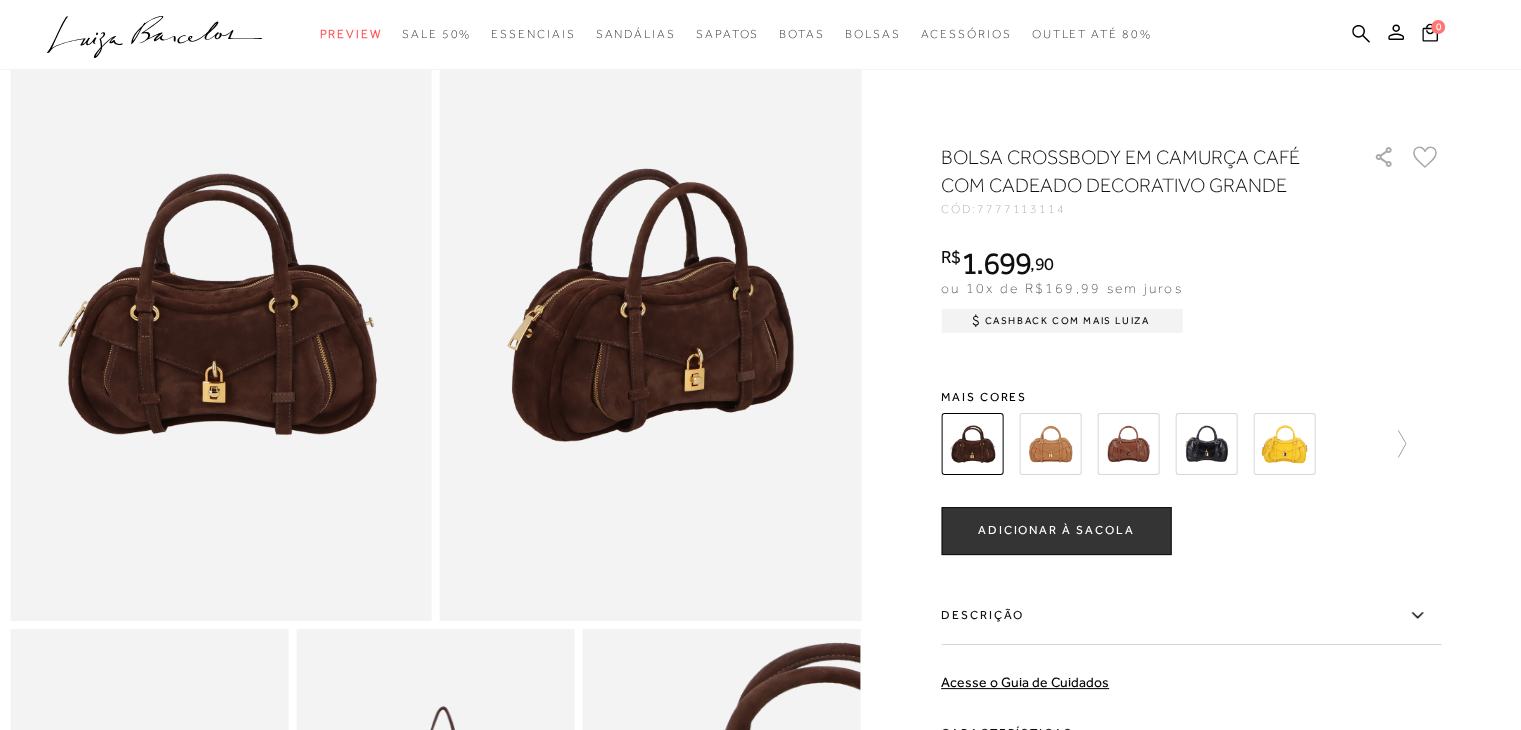 click at bounding box center [1206, 444] 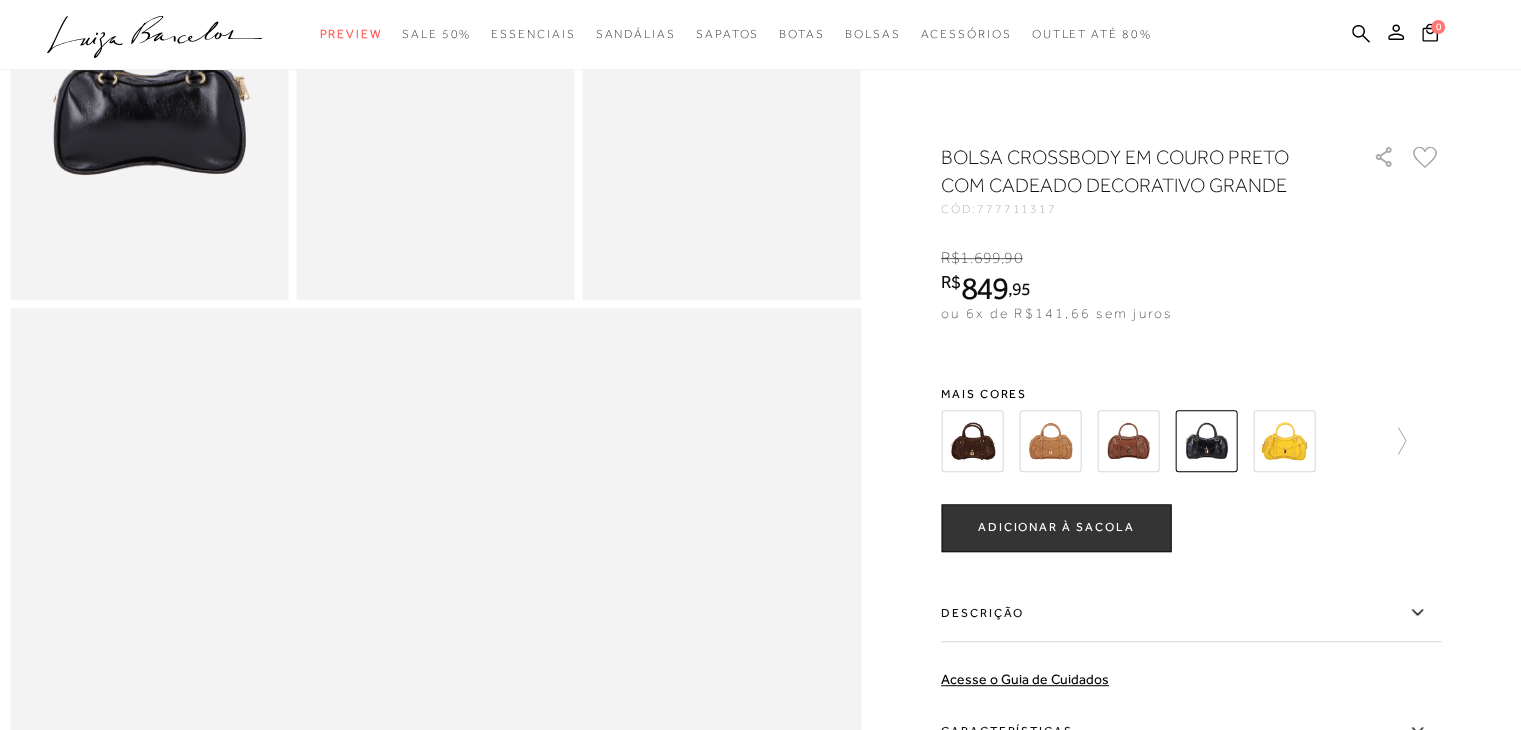 scroll, scrollTop: 1200, scrollLeft: 0, axis: vertical 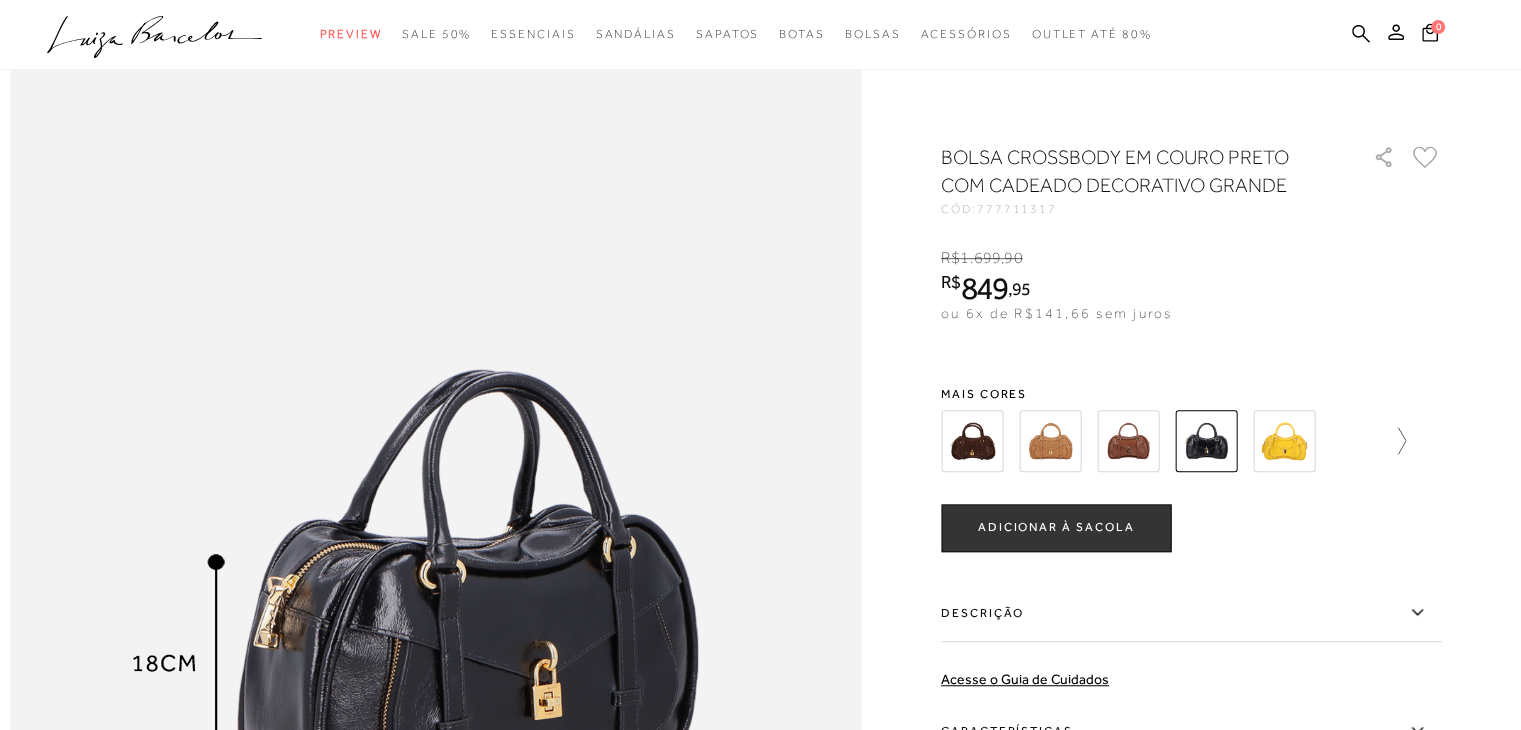 click 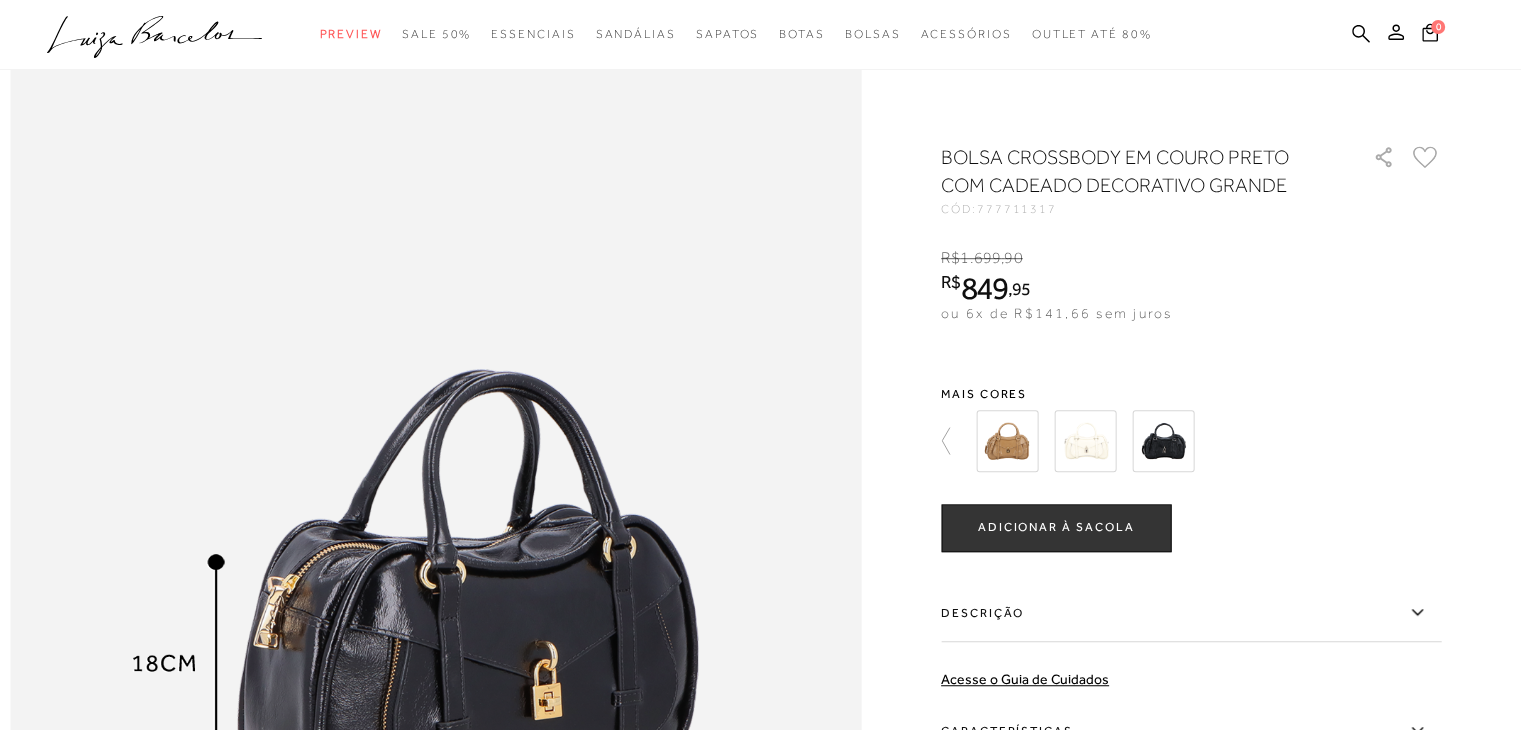 scroll, scrollTop: 1300, scrollLeft: 0, axis: vertical 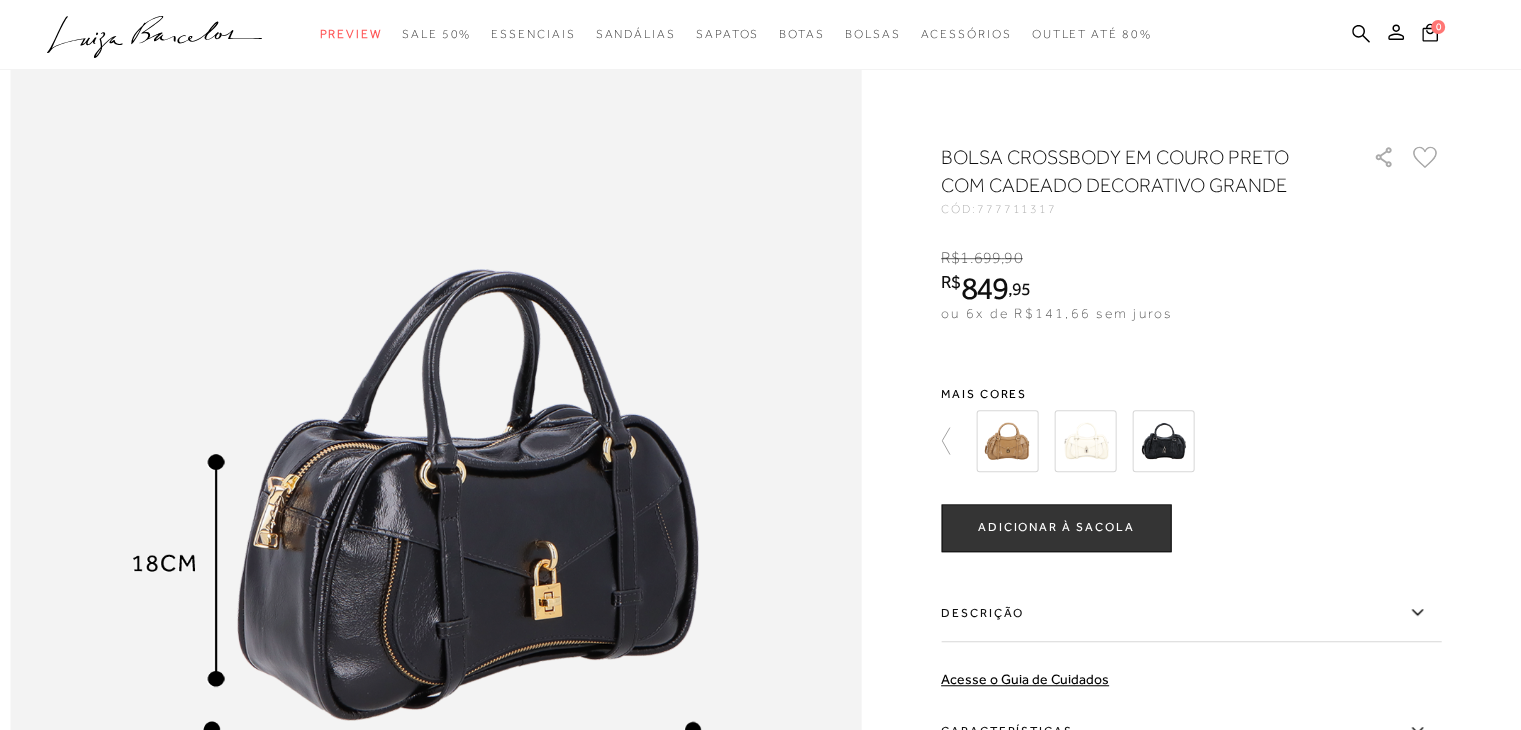 click at bounding box center [1085, 441] 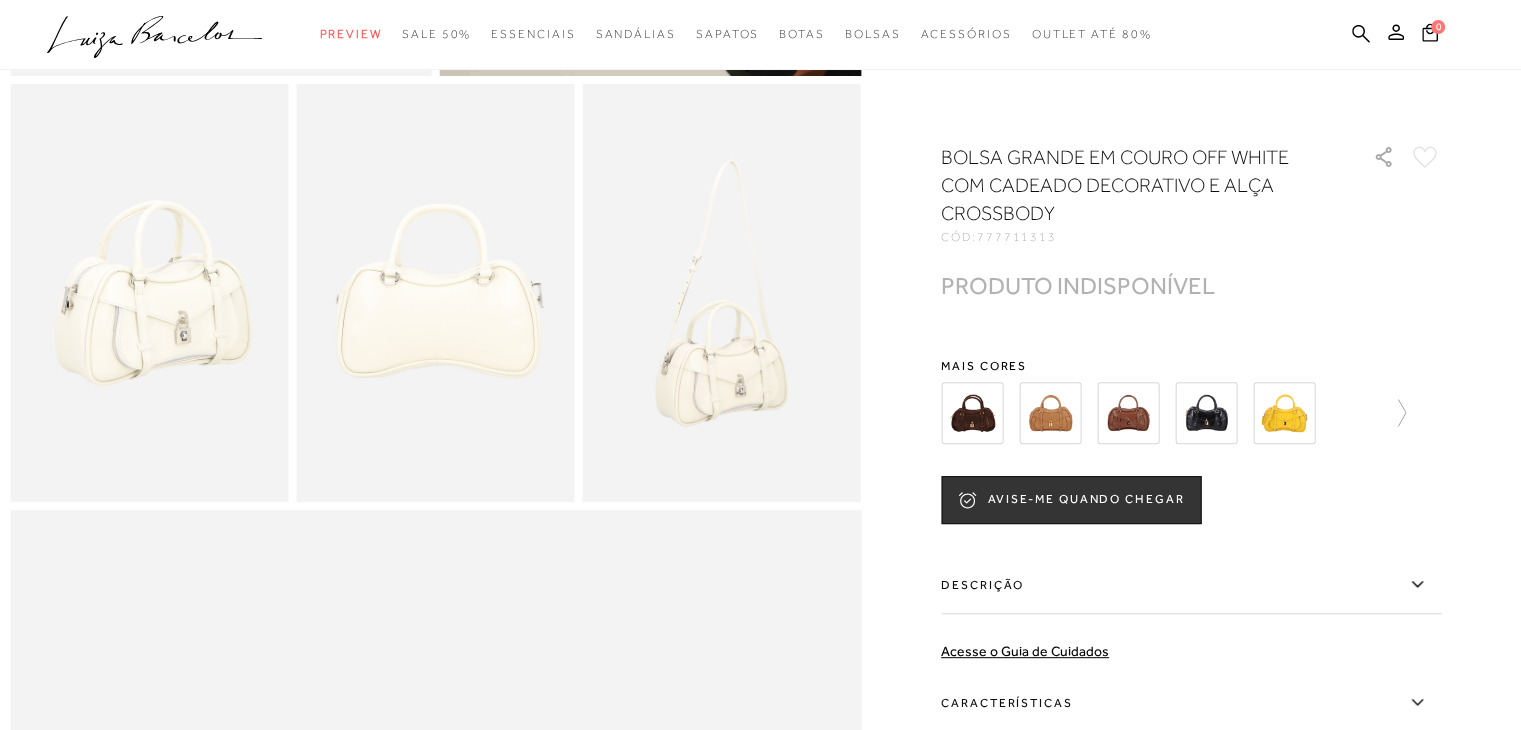 scroll, scrollTop: 700, scrollLeft: 0, axis: vertical 